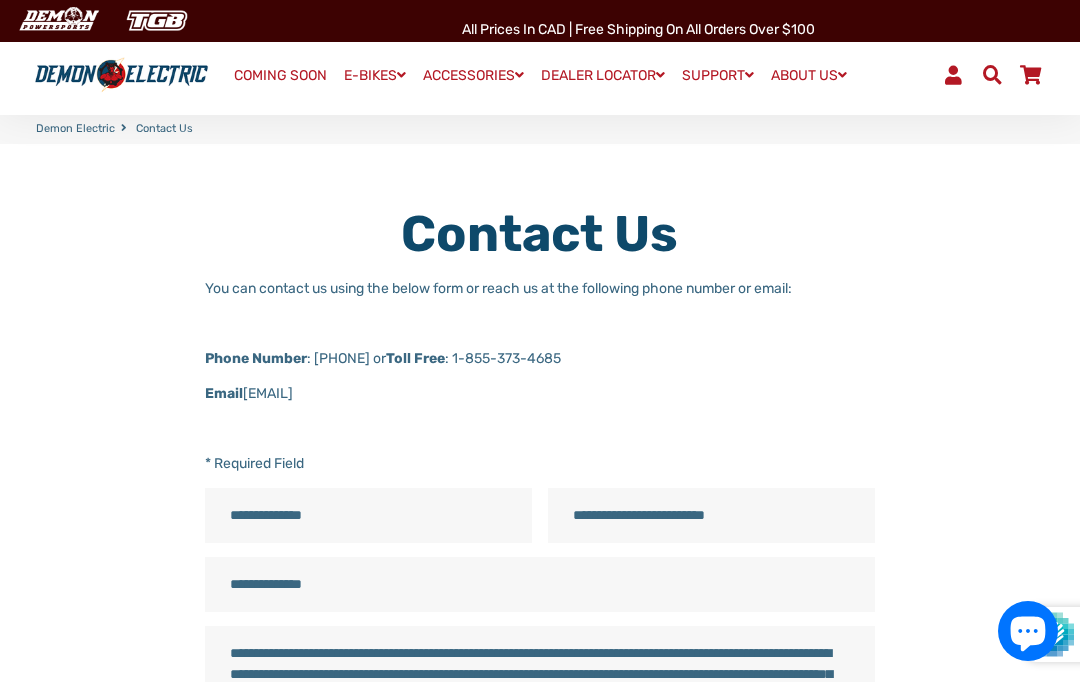 scroll, scrollTop: 472, scrollLeft: 0, axis: vertical 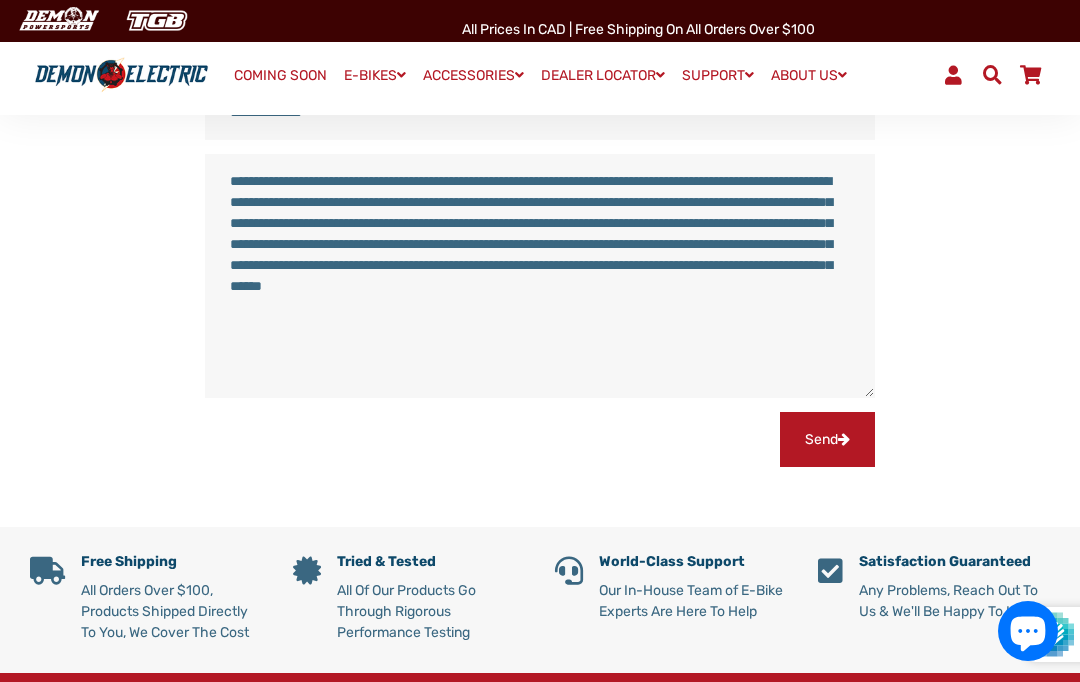 click on "**********" at bounding box center (540, 276) 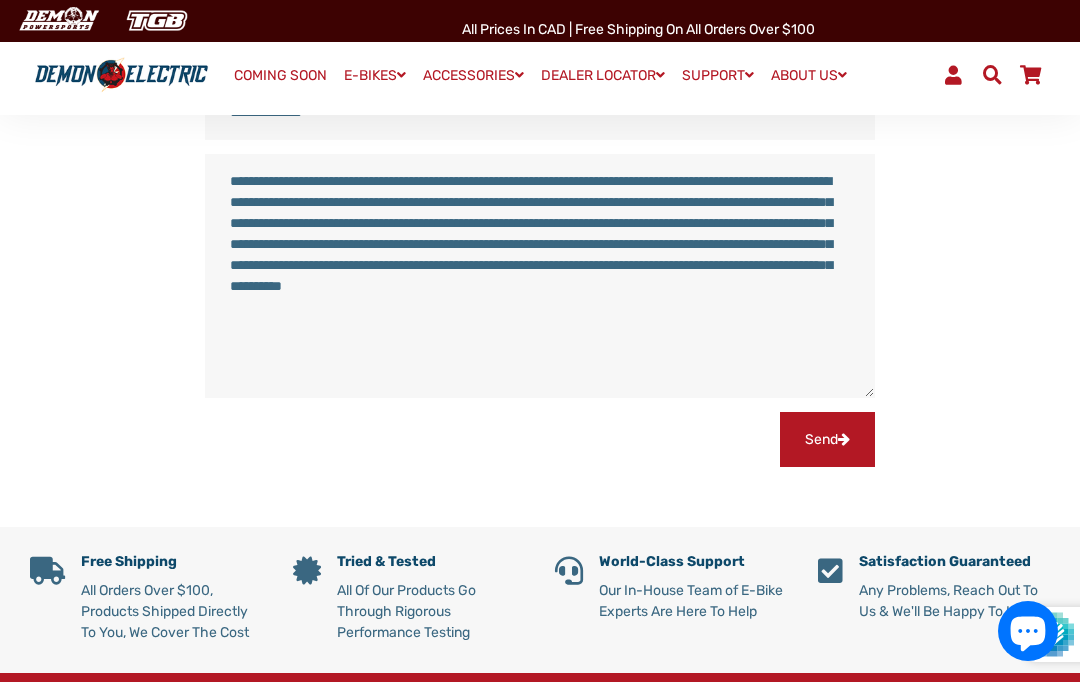 click on "**********" at bounding box center [540, 276] 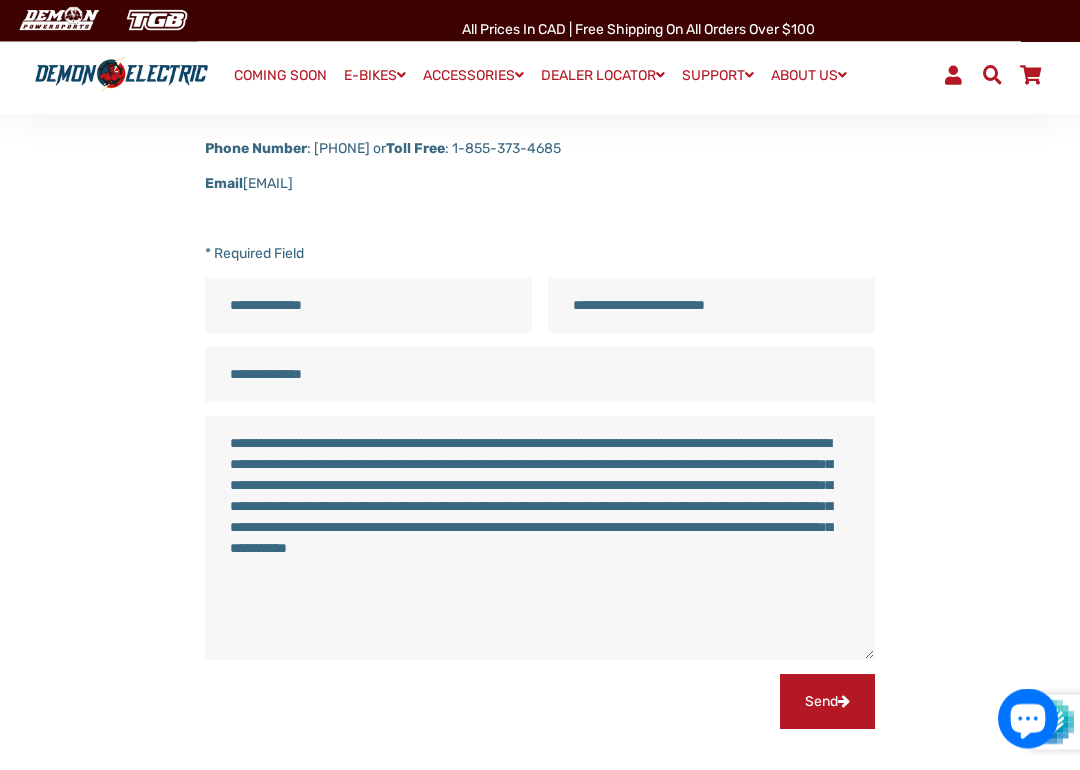 scroll, scrollTop: 210, scrollLeft: 0, axis: vertical 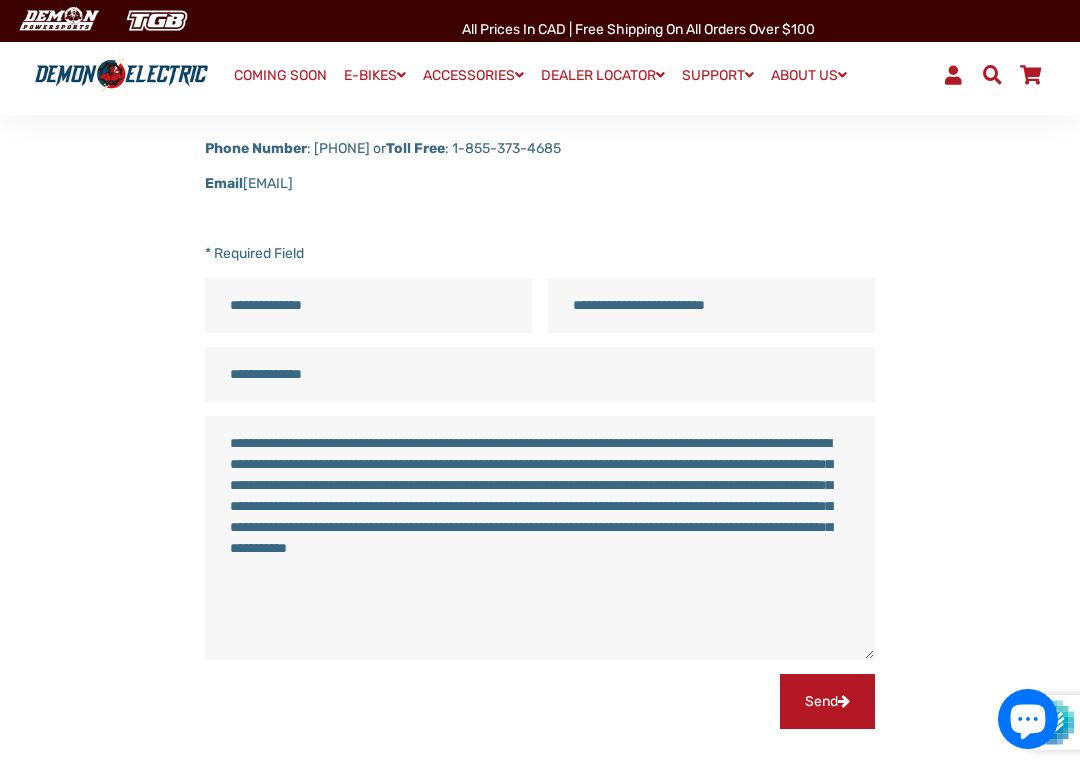 type on "**********" 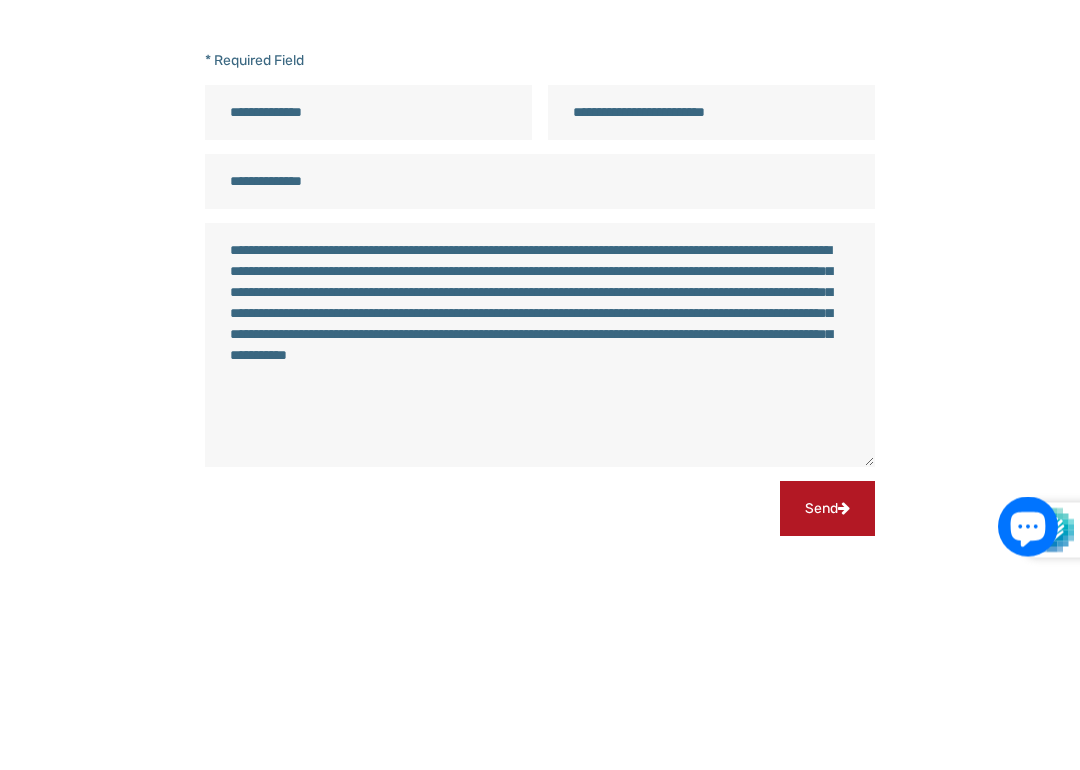 scroll, scrollTop: 403, scrollLeft: 0, axis: vertical 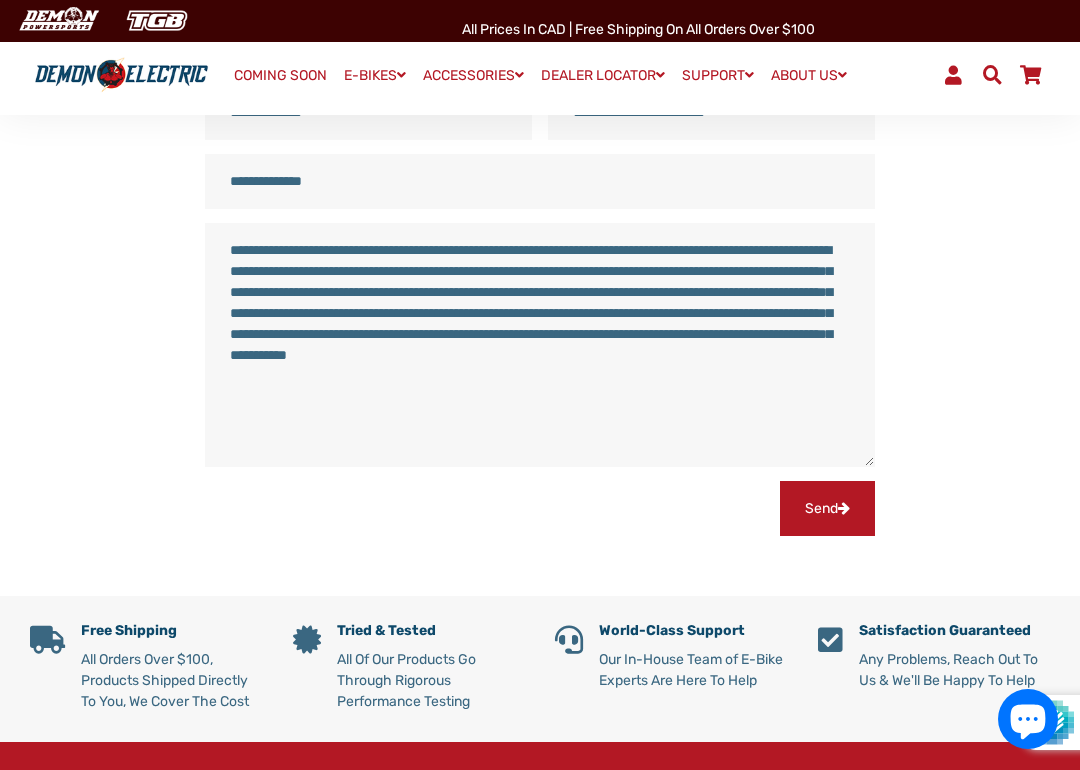 click on "Send" at bounding box center [827, 508] 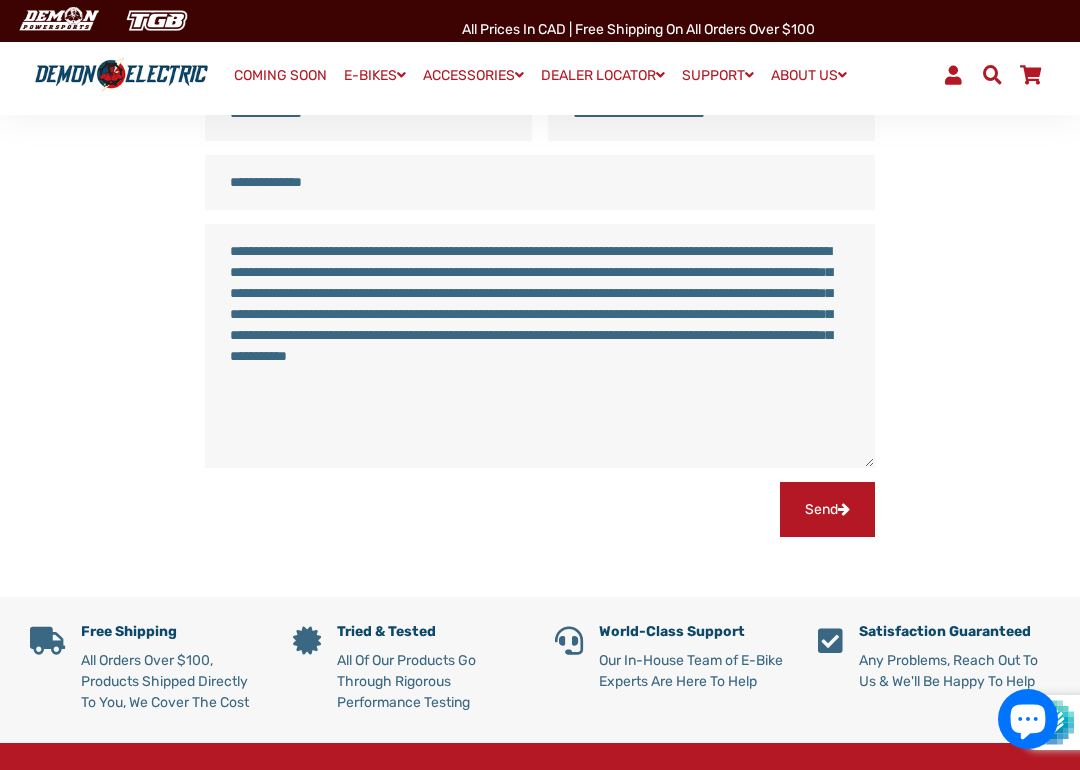 click on "Send" at bounding box center [827, 509] 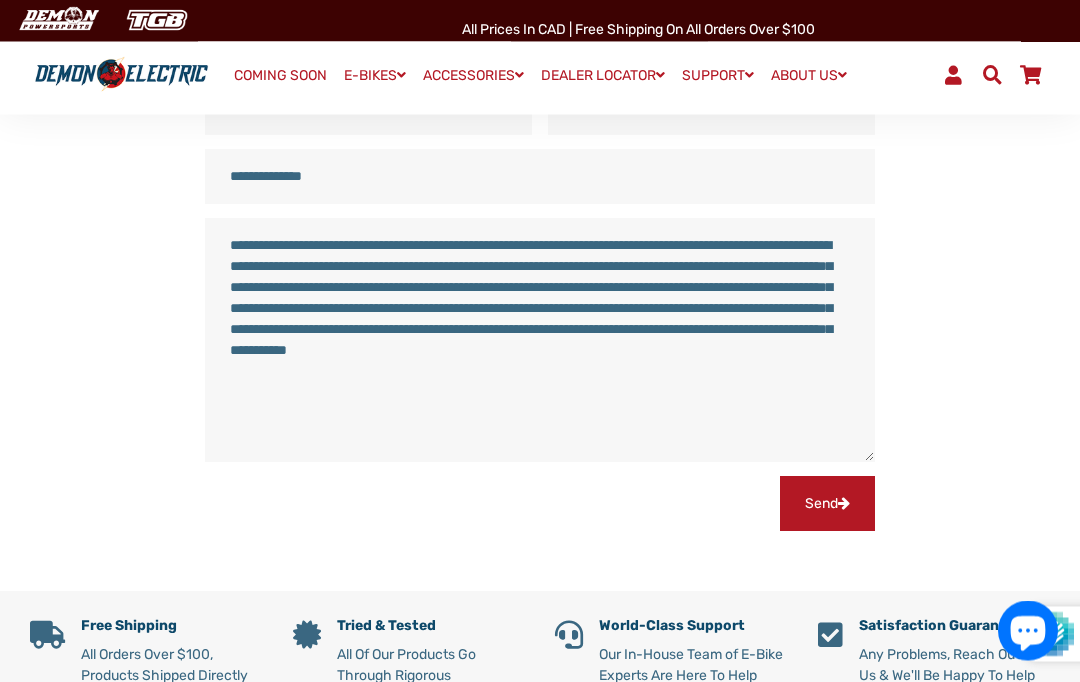 scroll, scrollTop: 407, scrollLeft: 0, axis: vertical 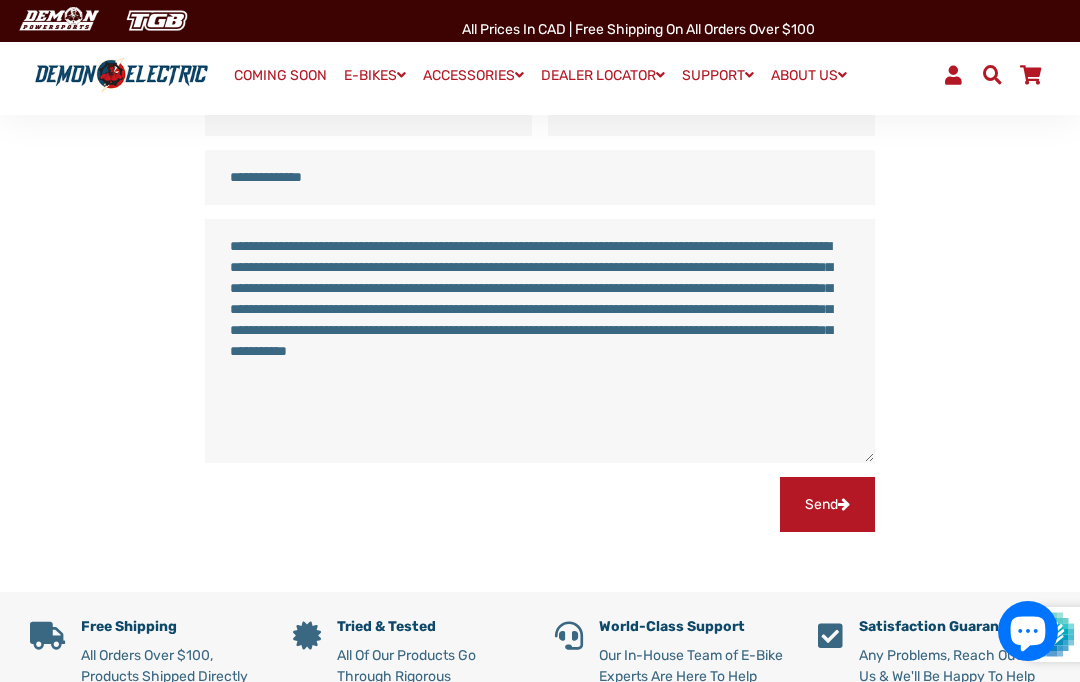 click on "Send" at bounding box center [827, 504] 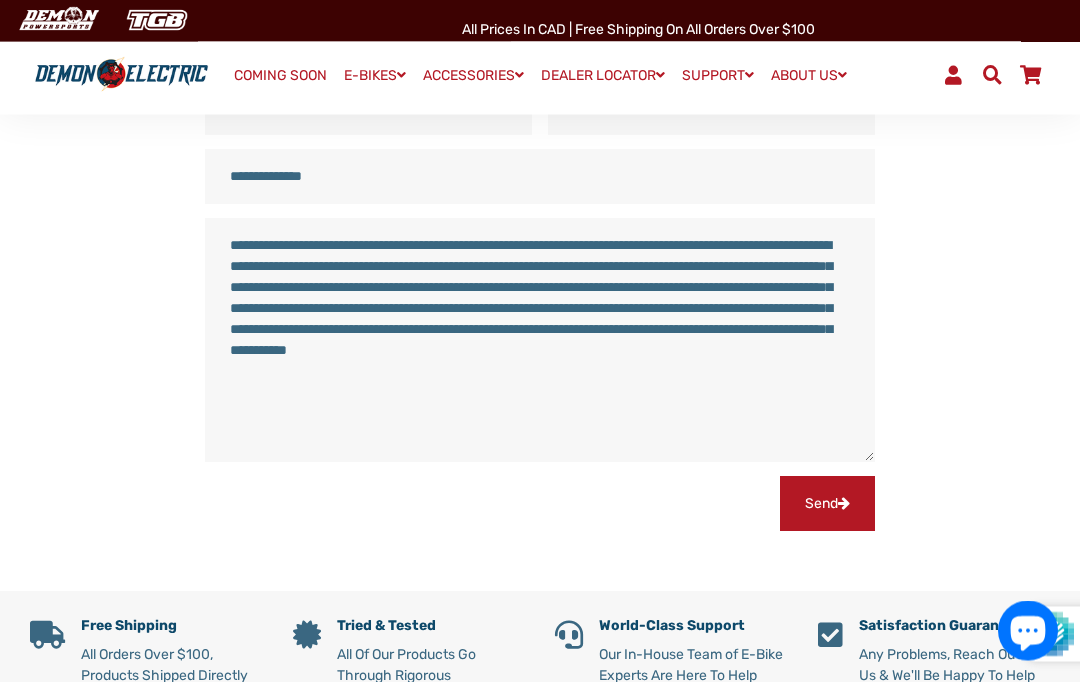 click on "**********" at bounding box center [540, 341] 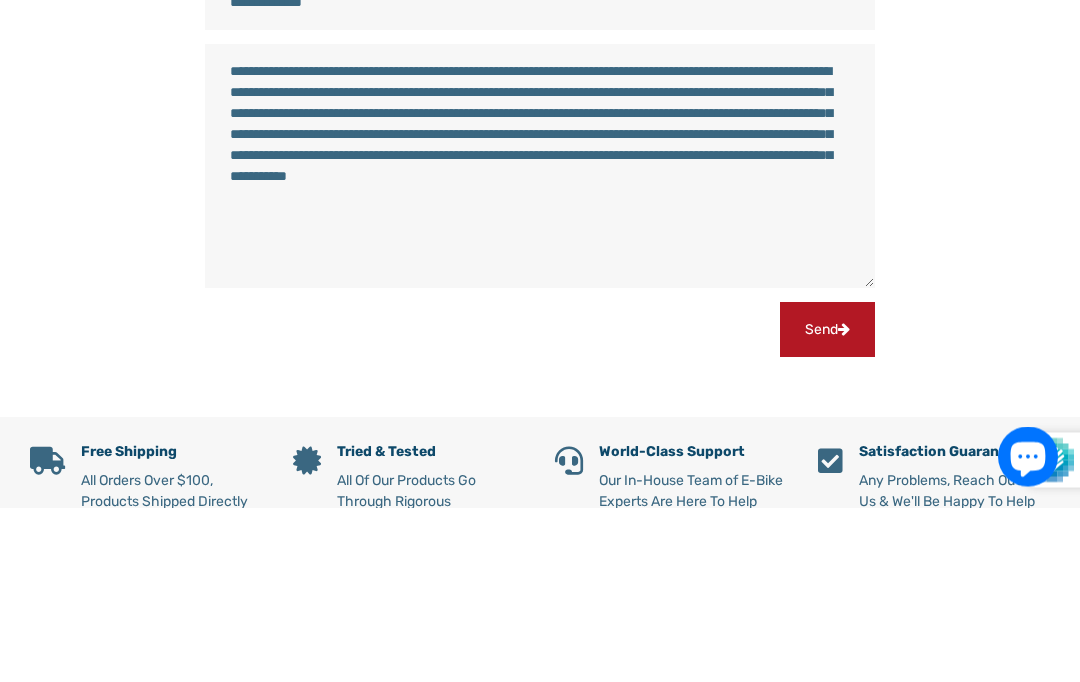 scroll, scrollTop: 582, scrollLeft: 0, axis: vertical 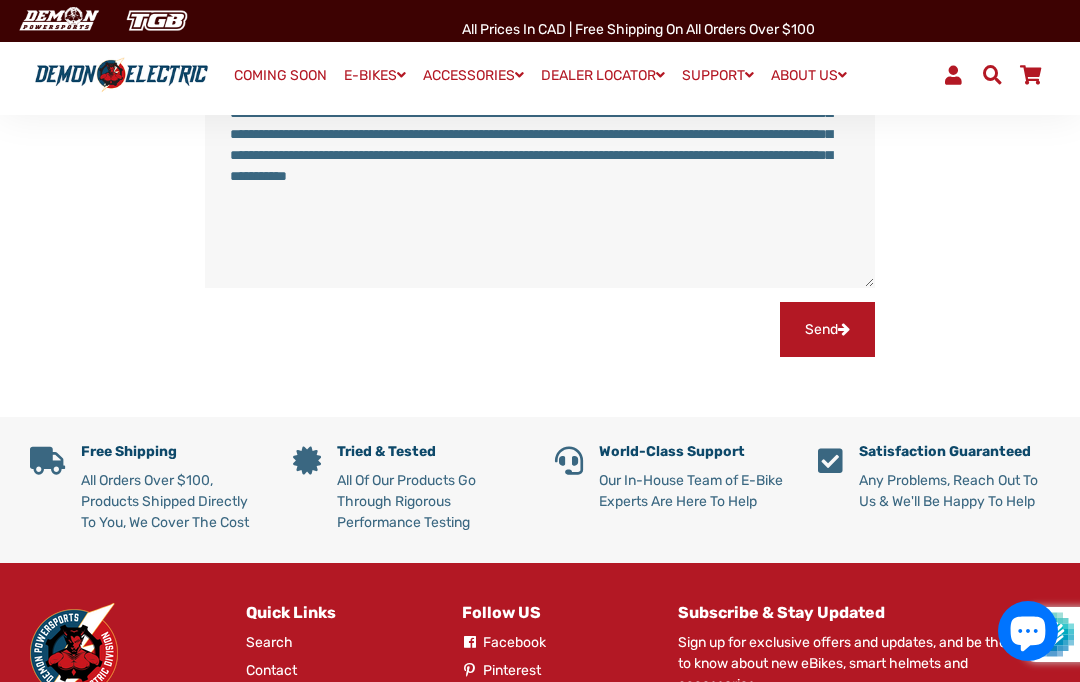 click on "Send" at bounding box center [827, 329] 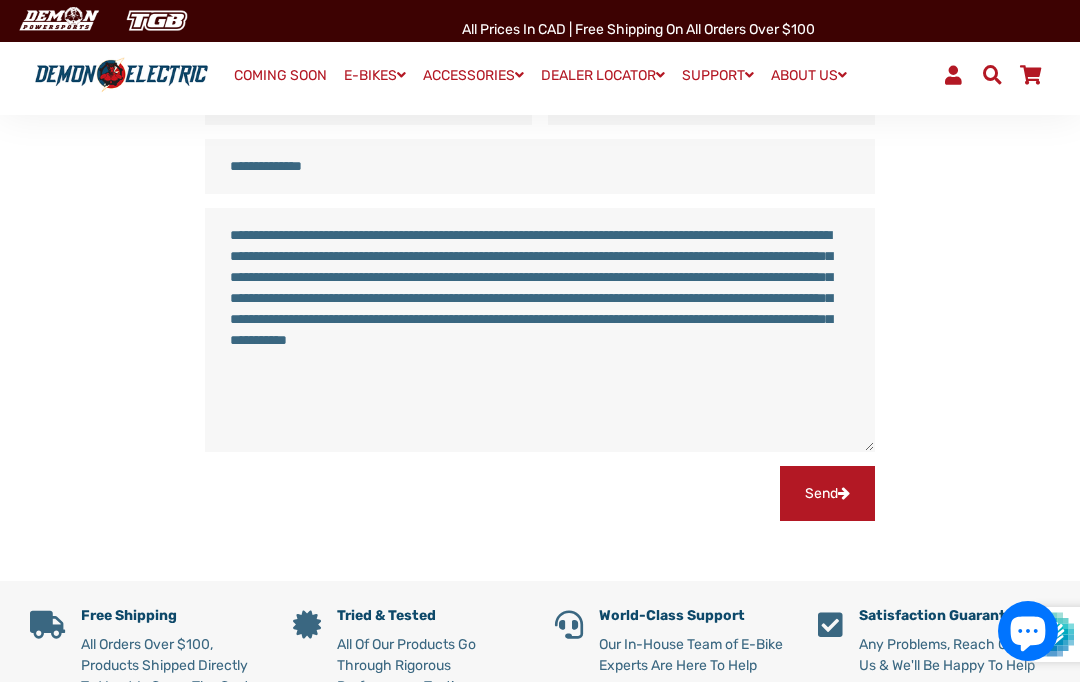 click on "Send" at bounding box center (827, 493) 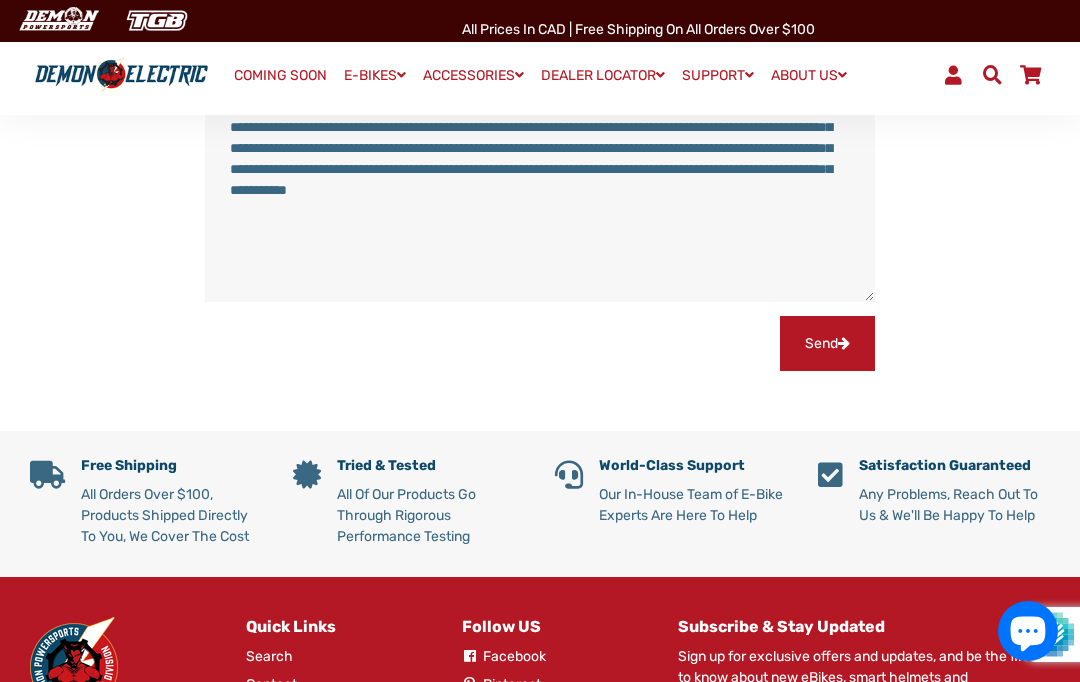 scroll, scrollTop: 566, scrollLeft: 0, axis: vertical 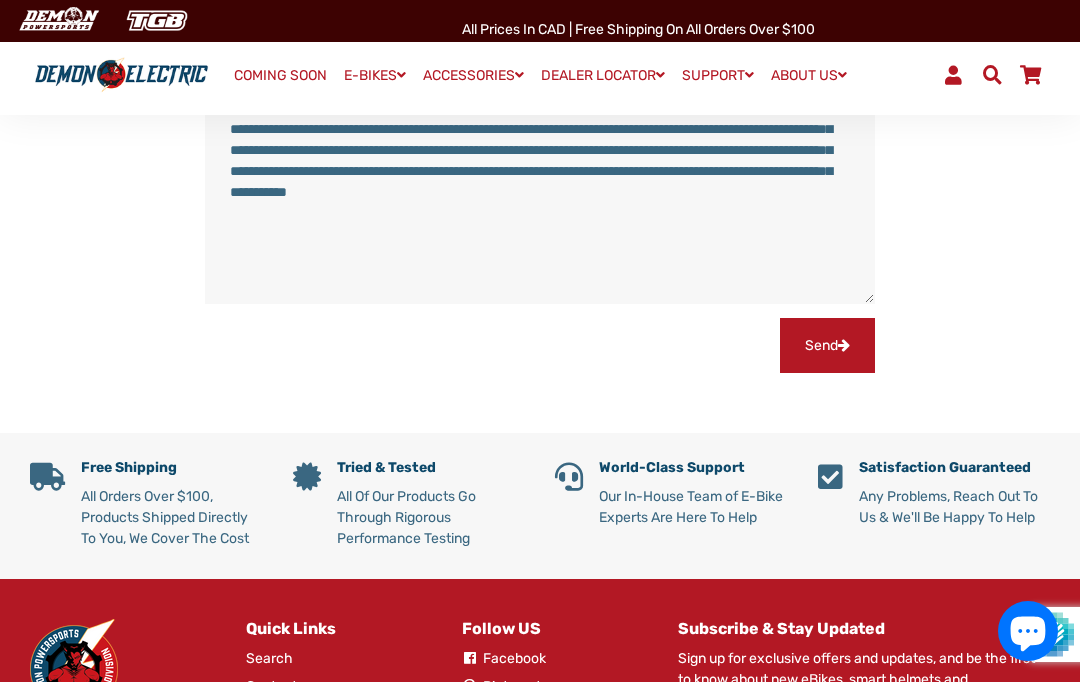 click on "Send" at bounding box center [827, 345] 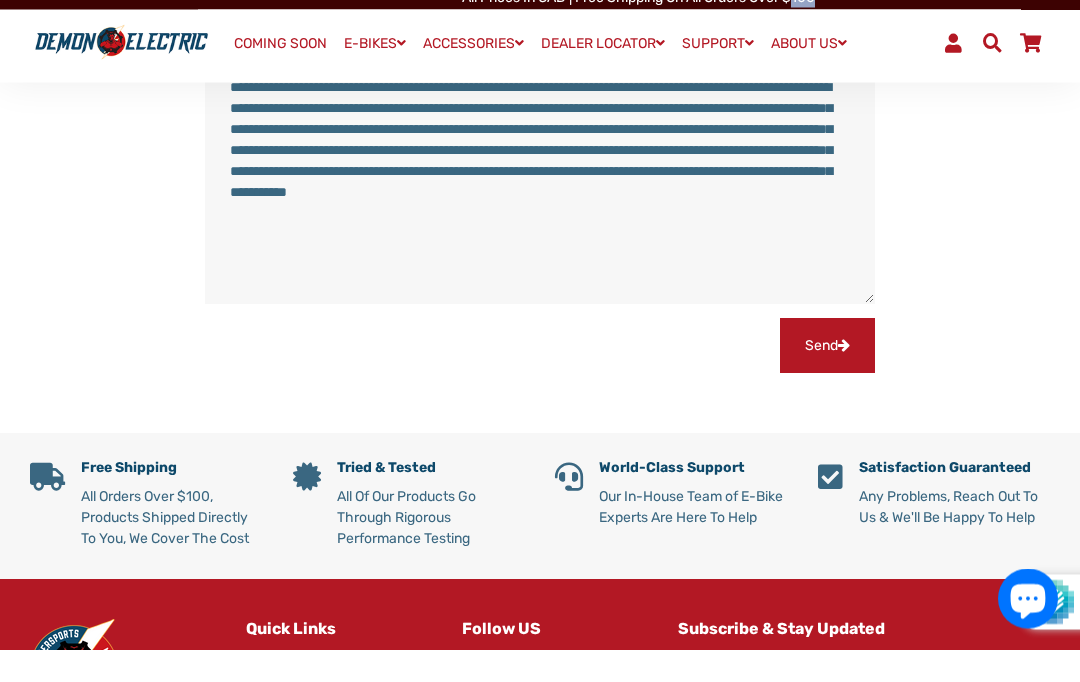 scroll, scrollTop: 439, scrollLeft: 0, axis: vertical 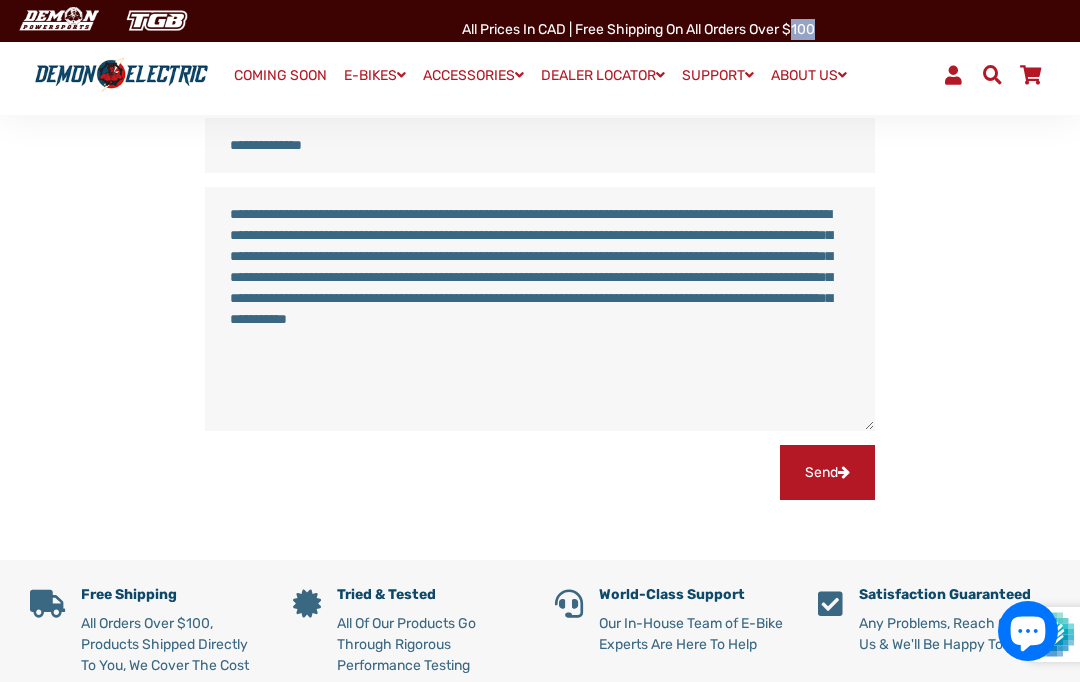 click on "Search
Menu
Close Cart
COMING SOON
E-BIKES
Expand submenu
E-BIKES
Collapse submenu
E-BIKES
Fat Tire" at bounding box center (540, 422) 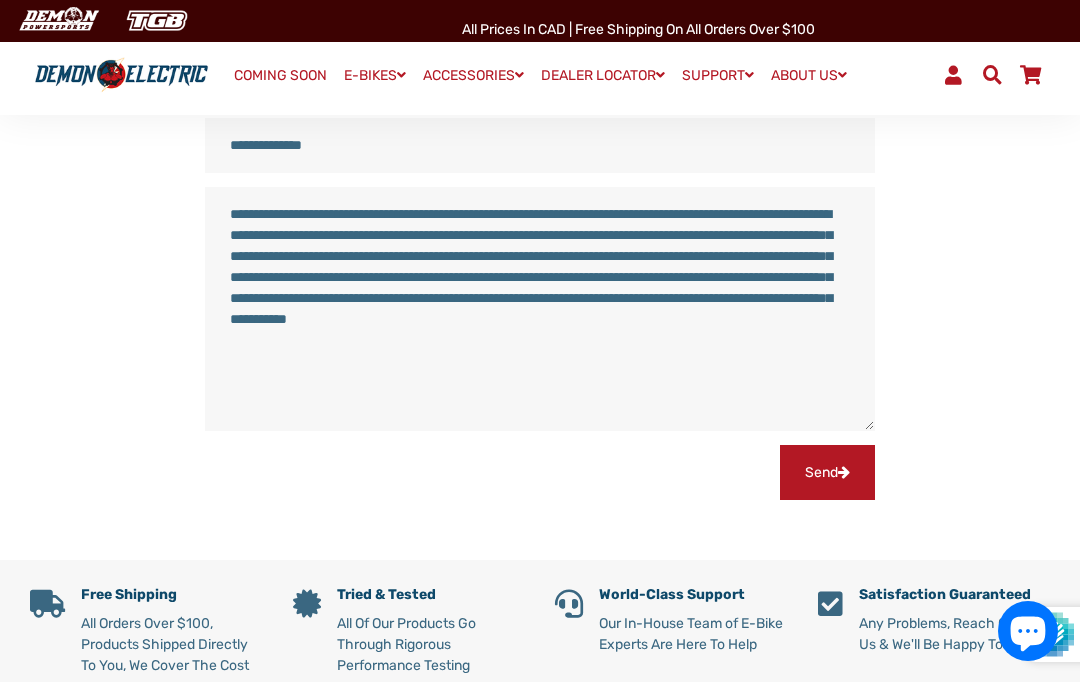 click on "Send" at bounding box center (540, 472) 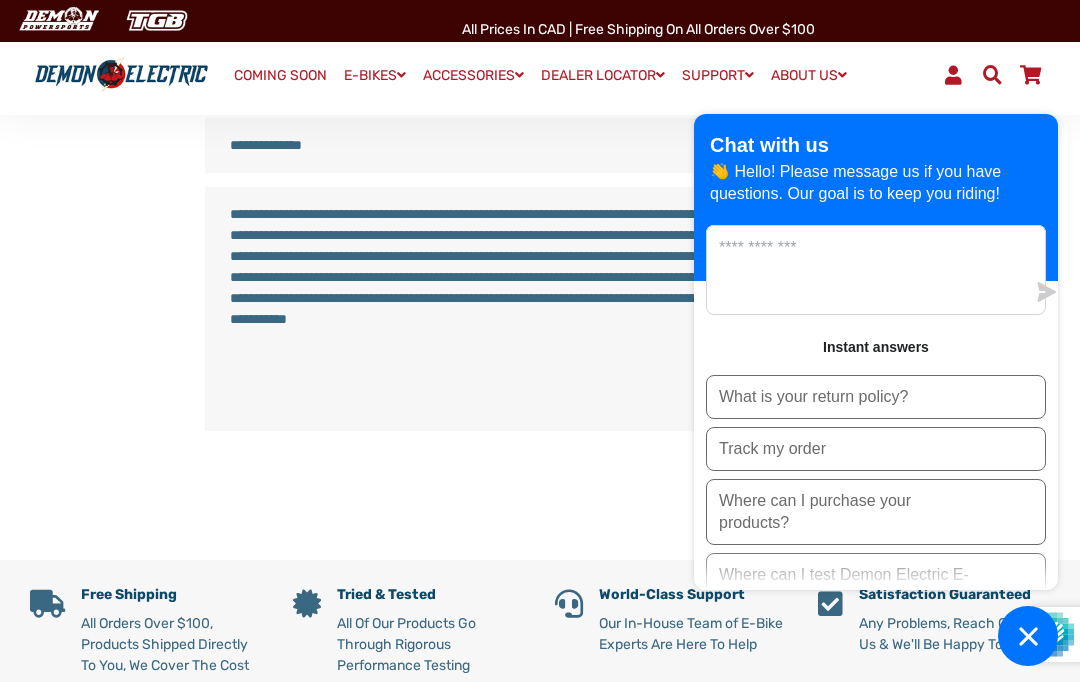 click 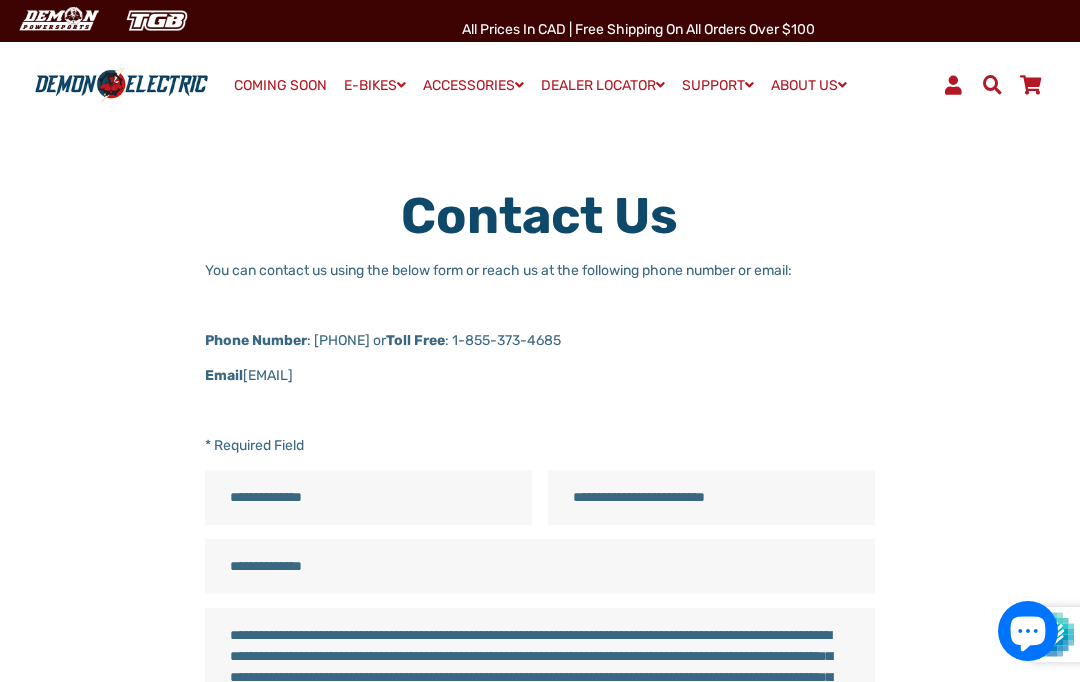 scroll, scrollTop: 0, scrollLeft: 0, axis: both 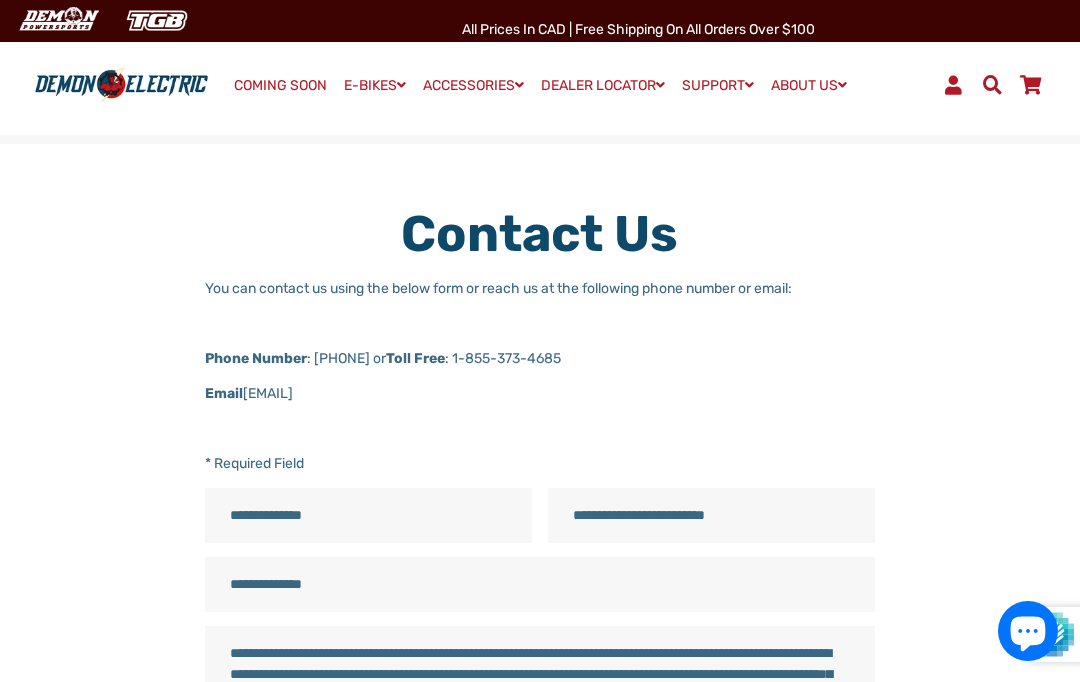 click on "Email" at bounding box center (224, 393) 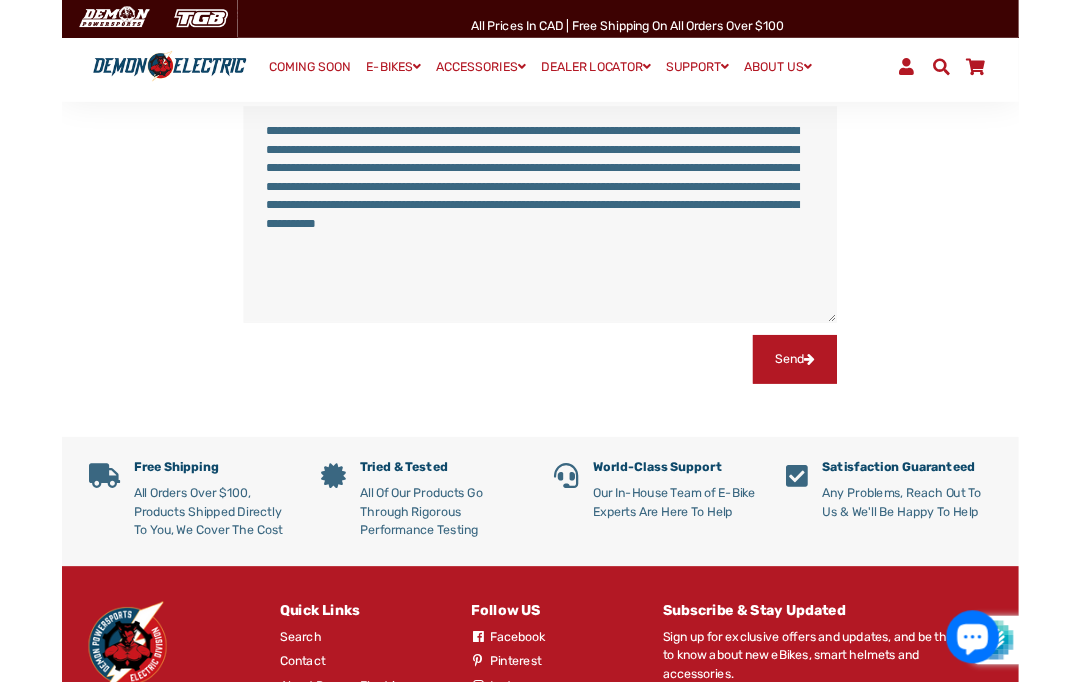 scroll, scrollTop: 493, scrollLeft: 0, axis: vertical 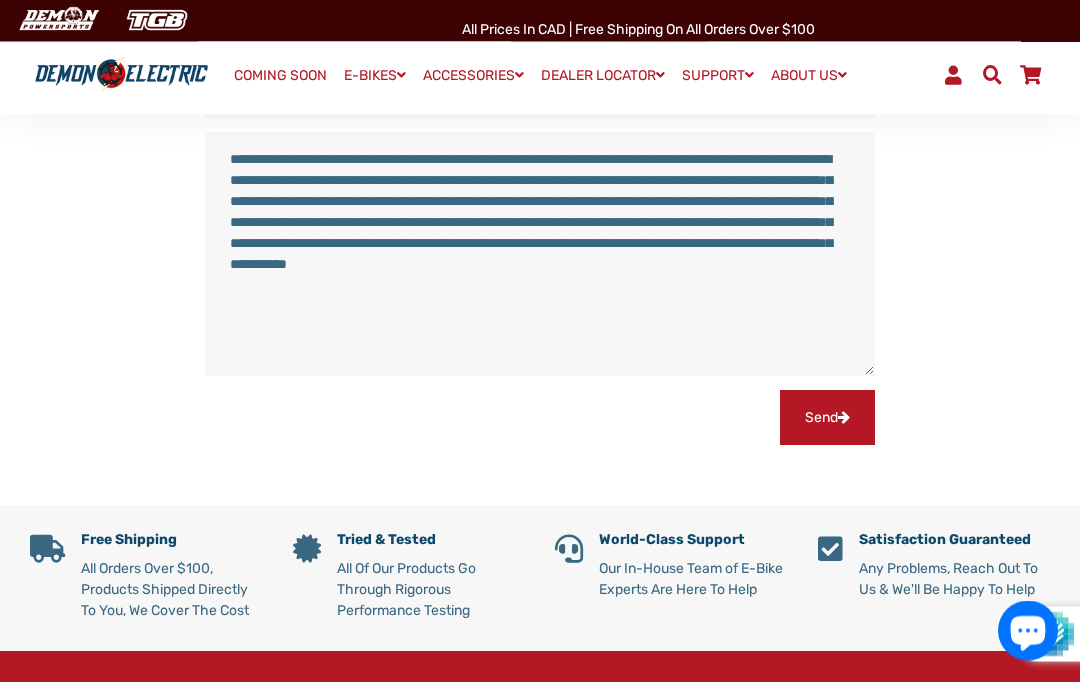 click on "Send" at bounding box center (827, 418) 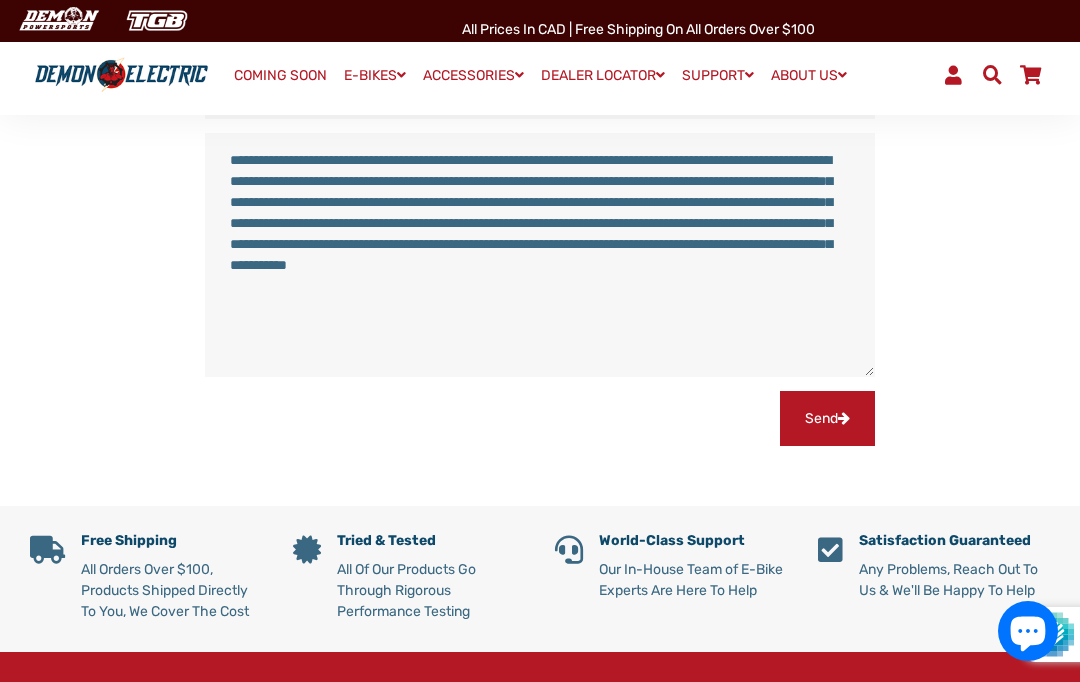 type on "*" 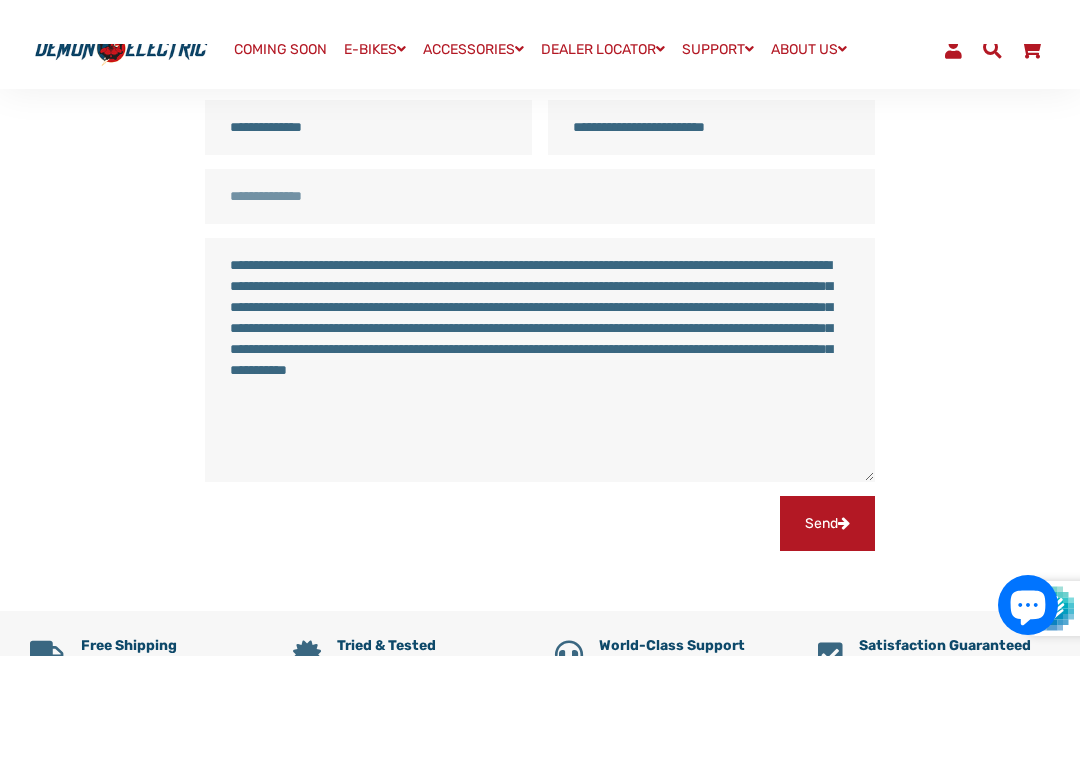 scroll, scrollTop: 354, scrollLeft: 0, axis: vertical 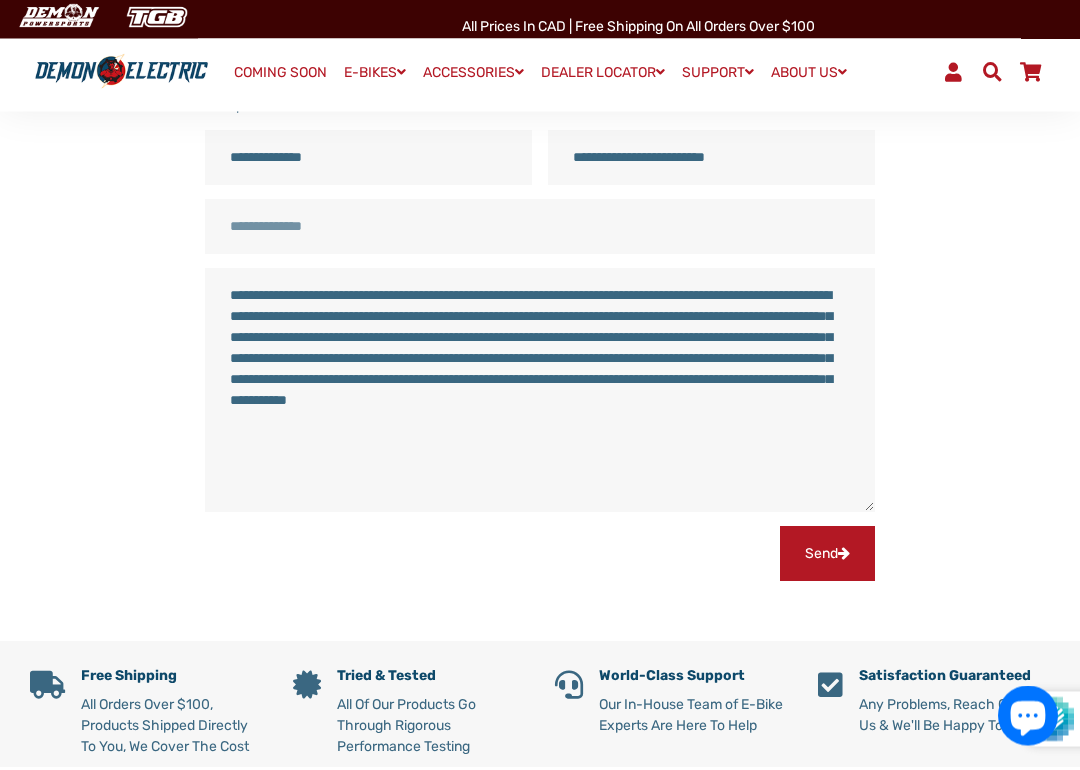 click on "Phone Number" at bounding box center (540, 230) 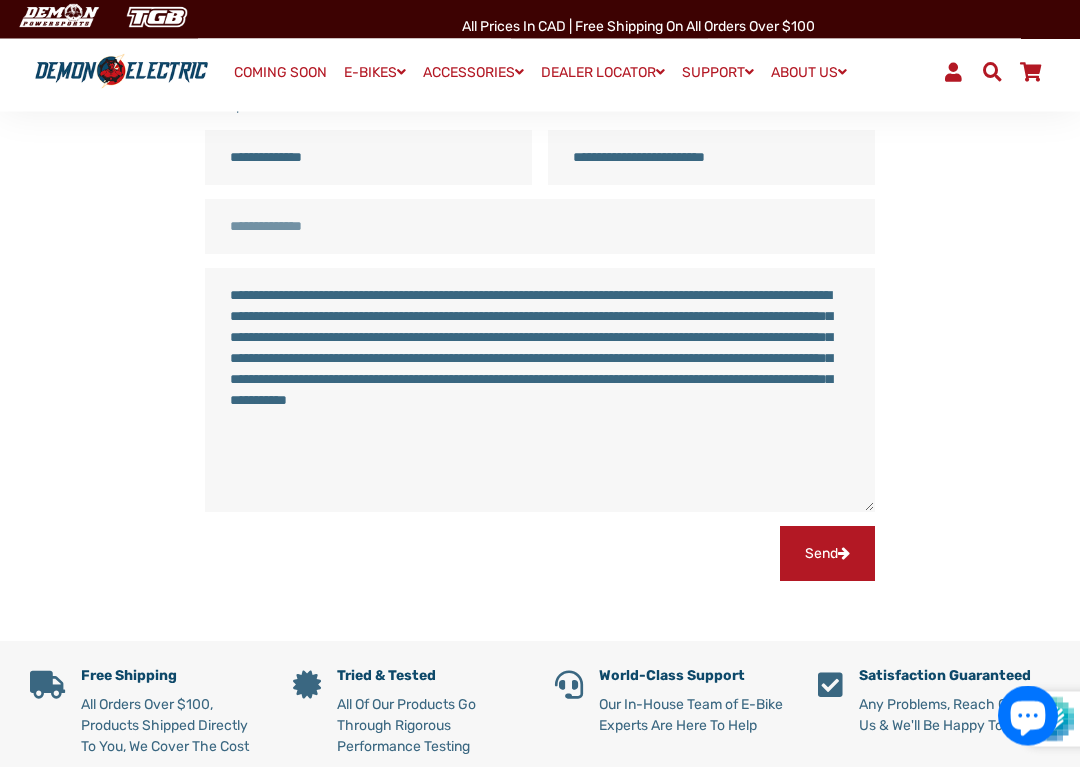 click on "**********" at bounding box center (525, 217) 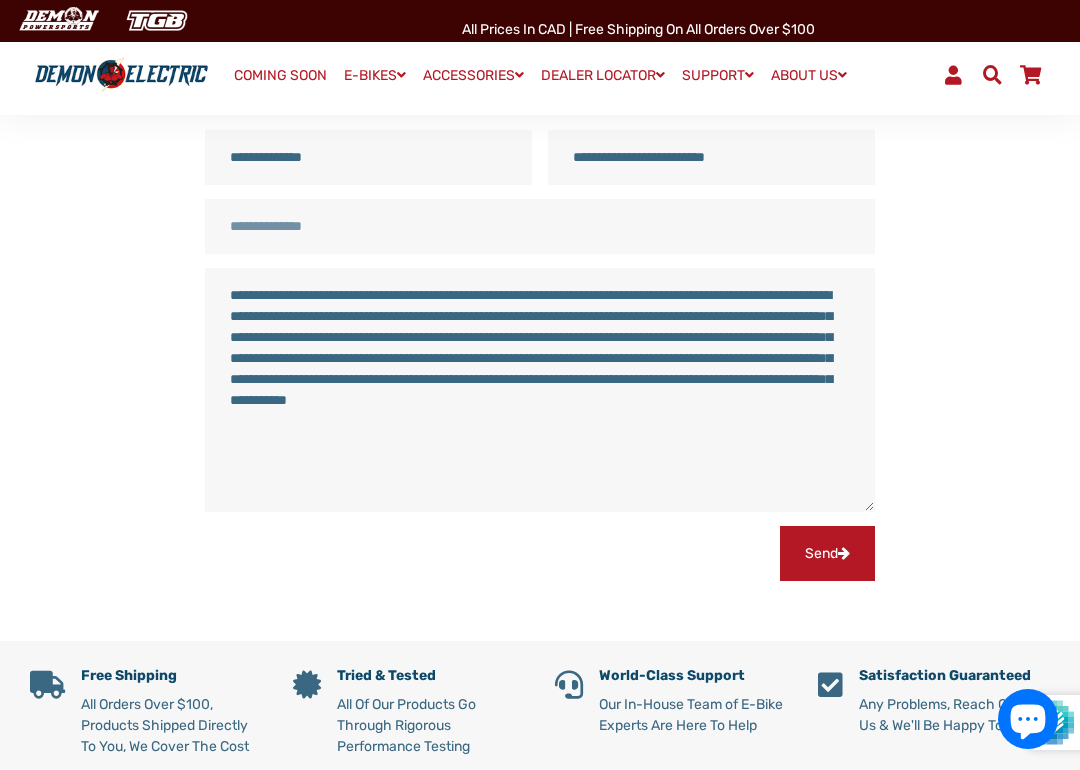 click on "Phone Number" at bounding box center (540, 226) 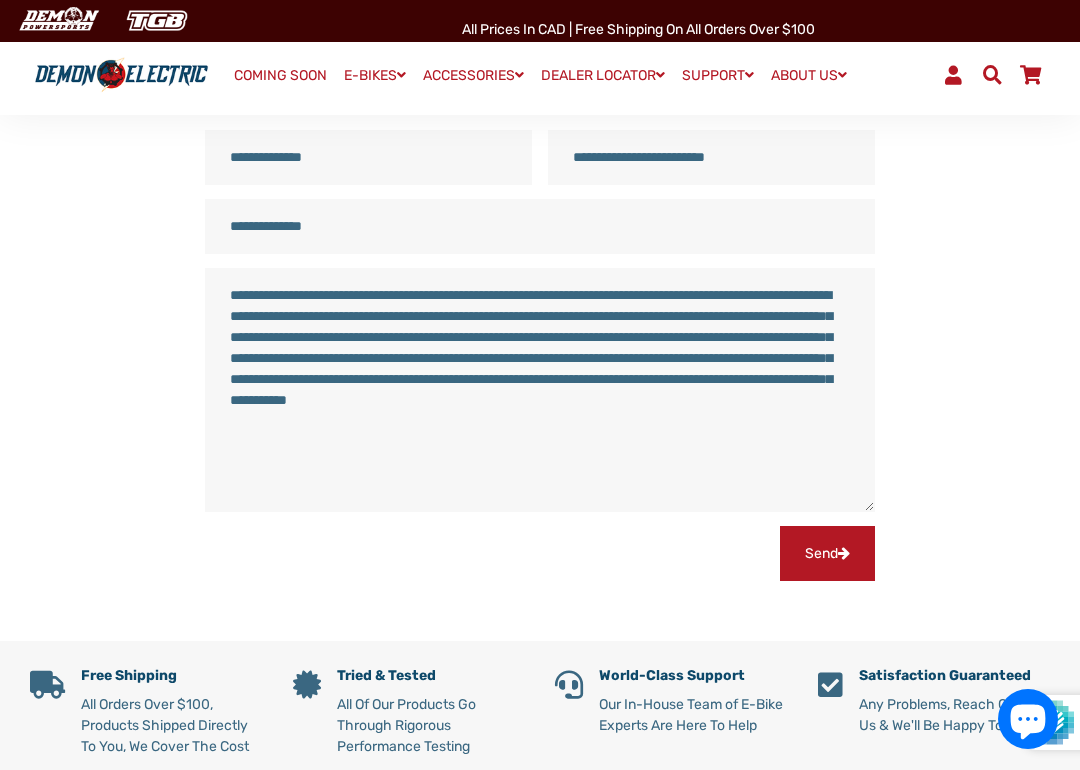 type on "**********" 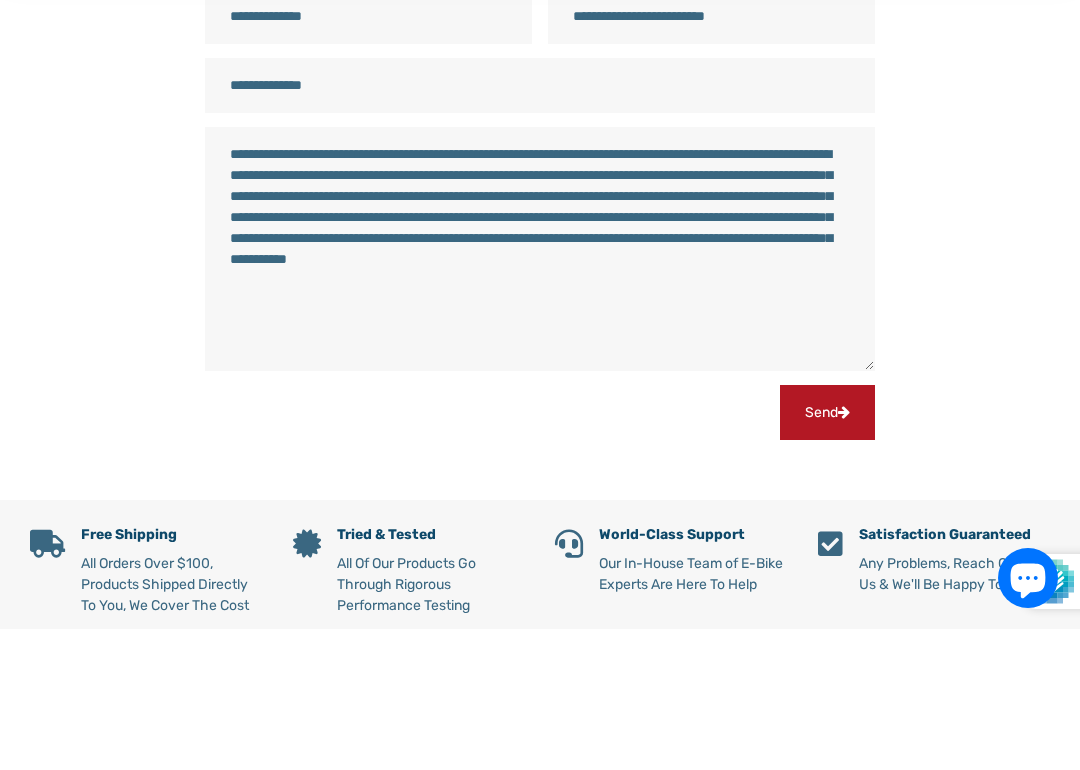 click on "**********" at bounding box center (540, 390) 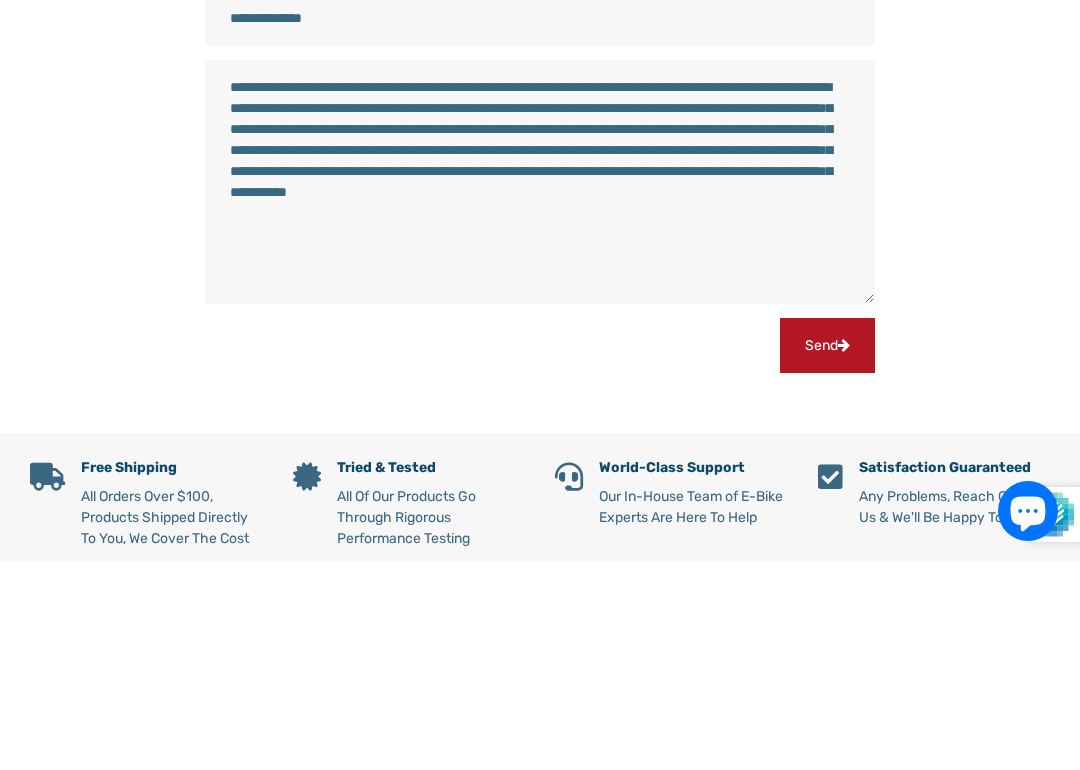 click on "Send" at bounding box center [827, 553] 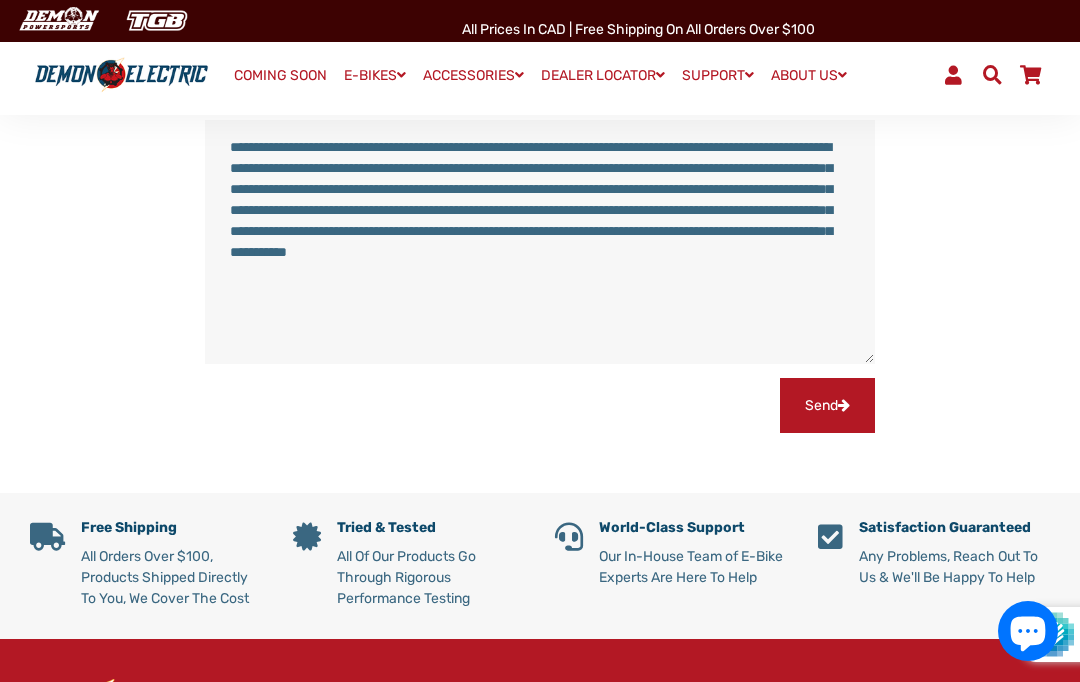 scroll, scrollTop: 505, scrollLeft: 0, axis: vertical 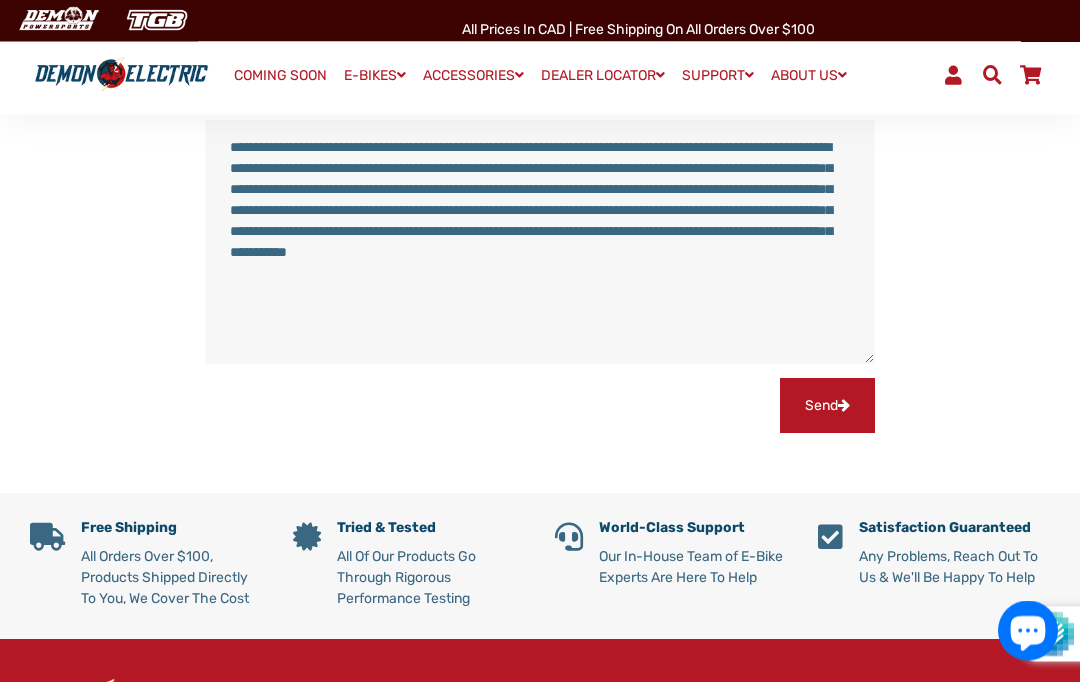 click on "**********" at bounding box center (525, 66) 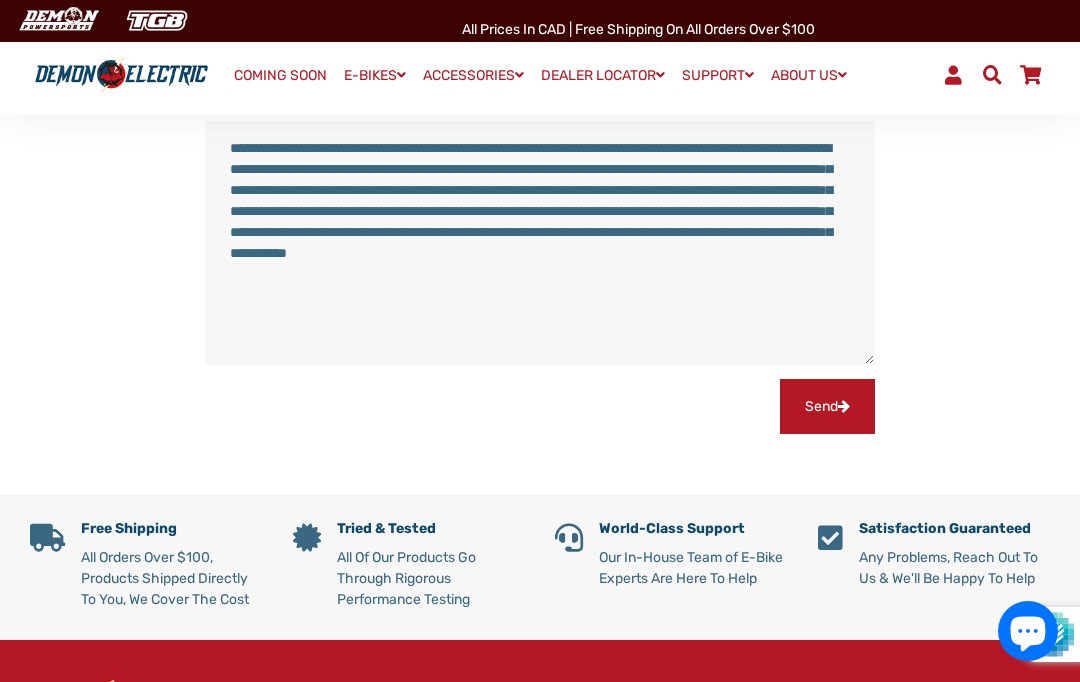 scroll, scrollTop: 506, scrollLeft: 0, axis: vertical 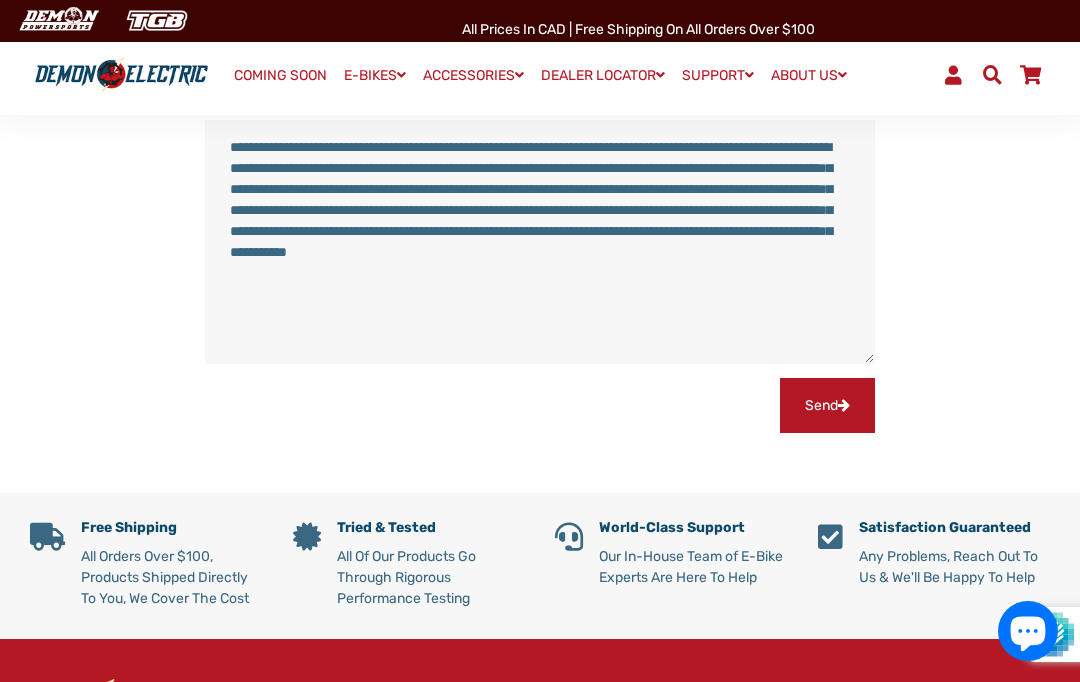 click at bounding box center [844, 405] 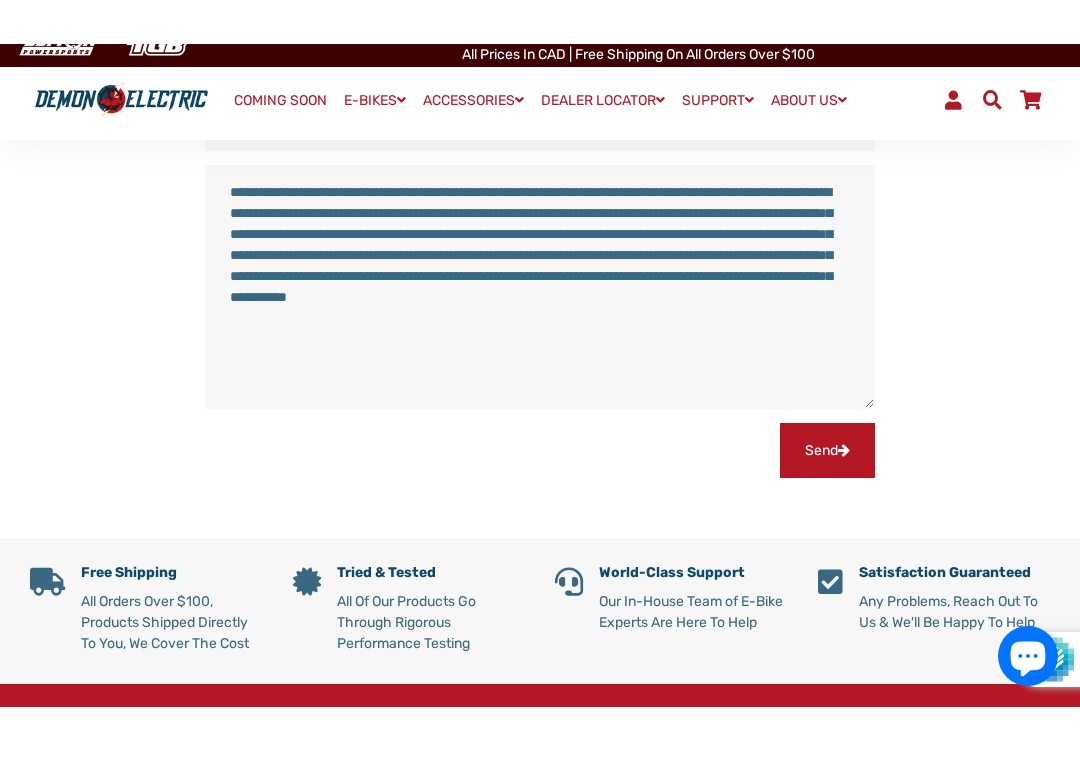 scroll, scrollTop: 409, scrollLeft: 0, axis: vertical 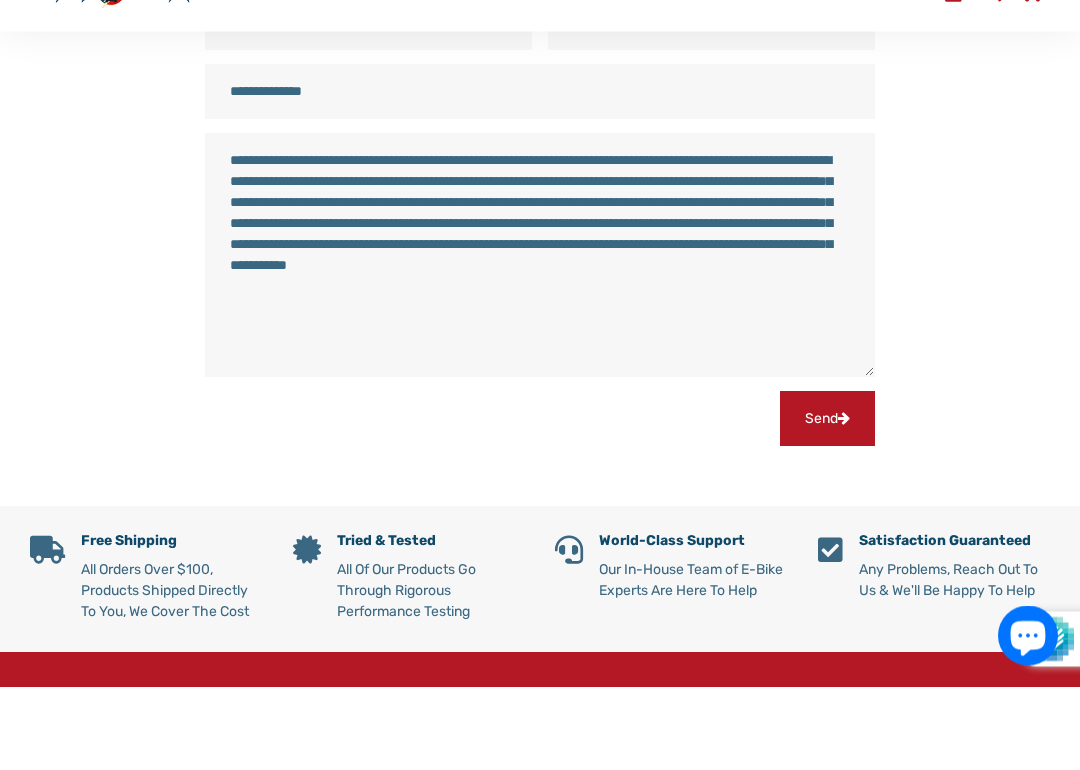 click on "**********" at bounding box center (540, 339) 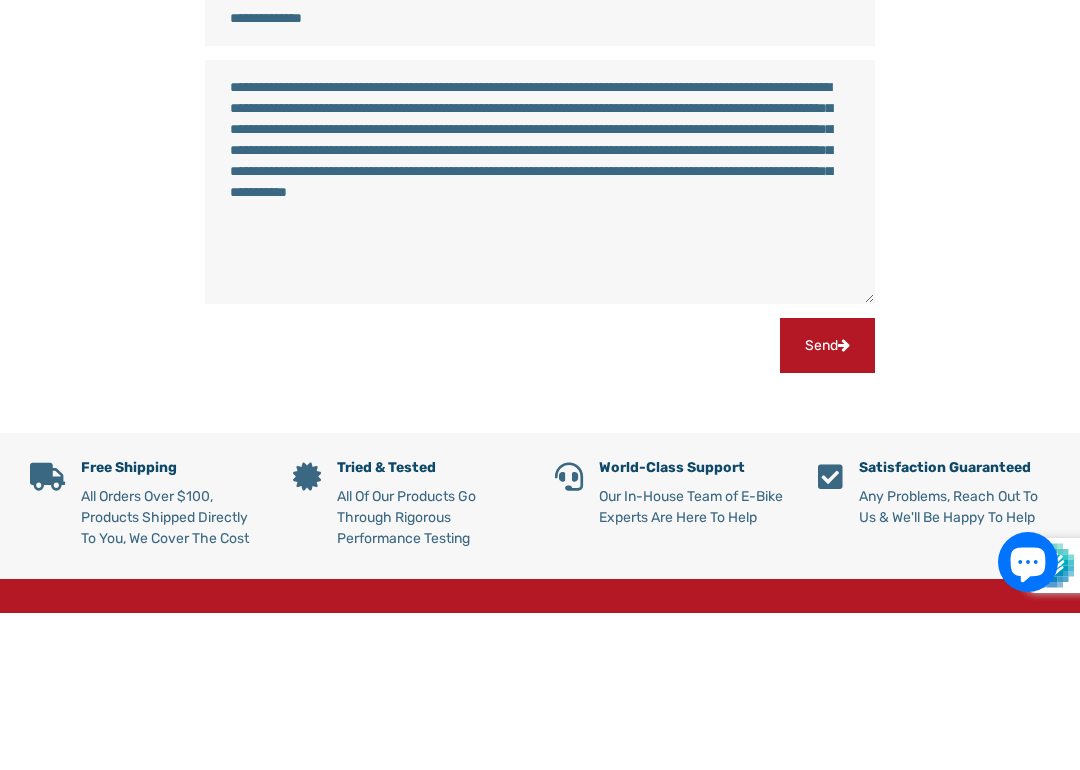 click on "Send" at bounding box center (827, 502) 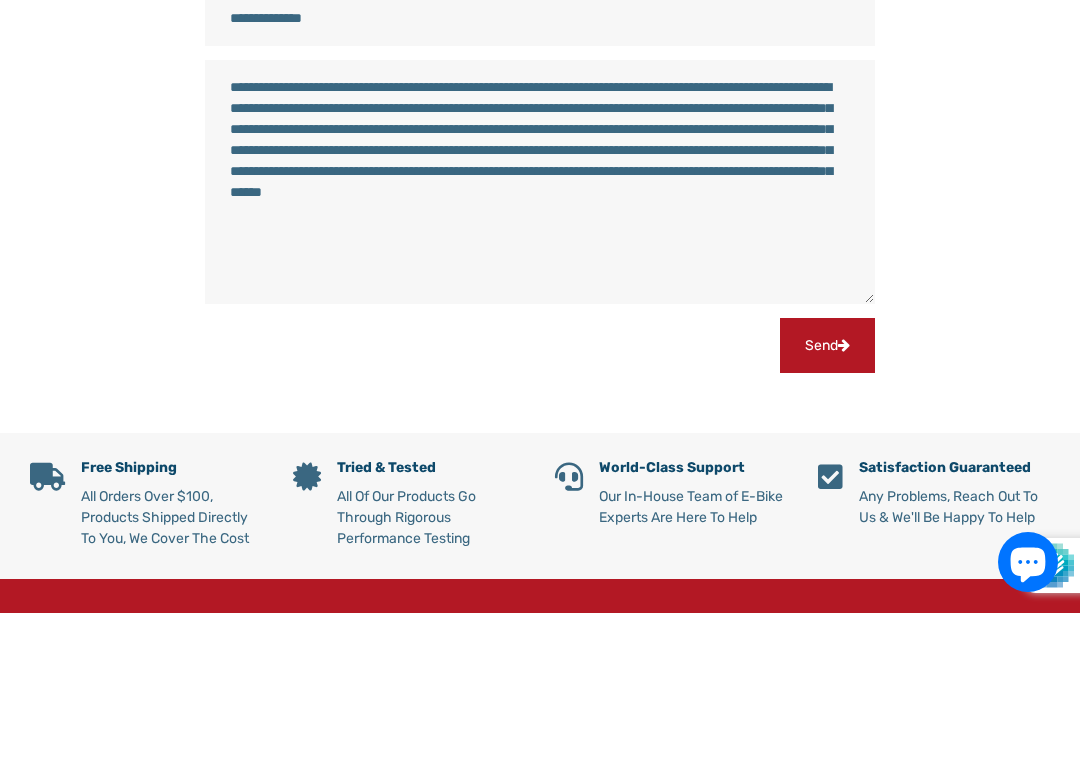 scroll, scrollTop: 566, scrollLeft: 0, axis: vertical 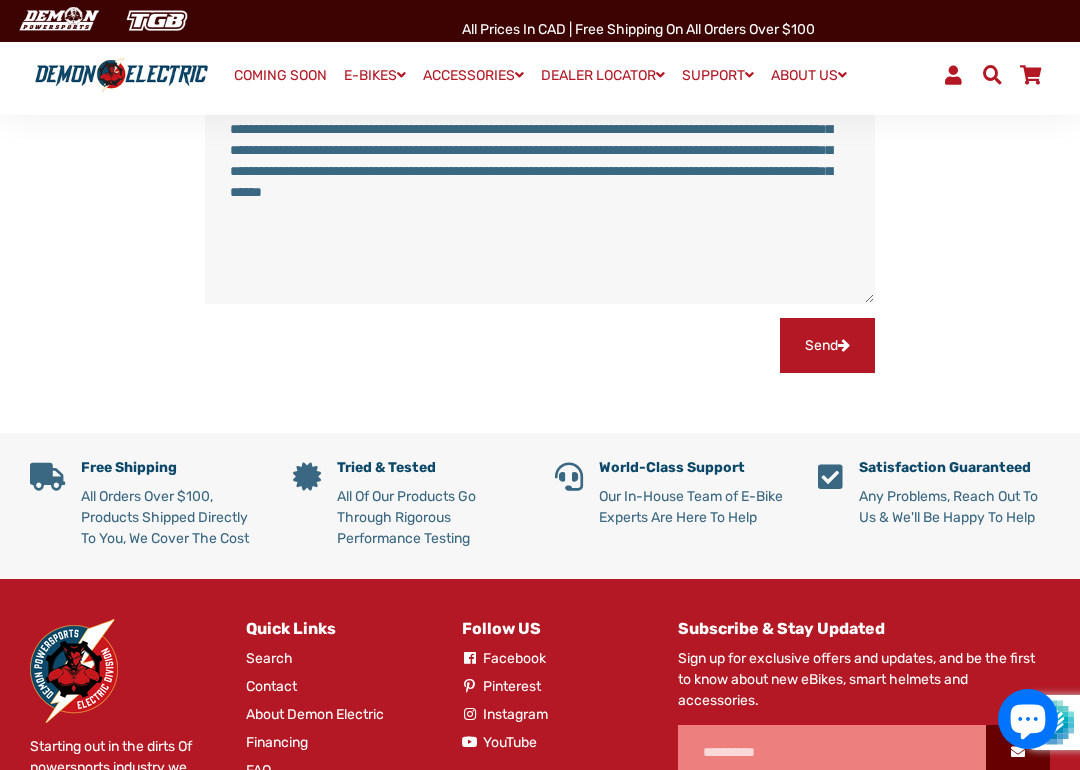 click on "Send" at bounding box center [827, 345] 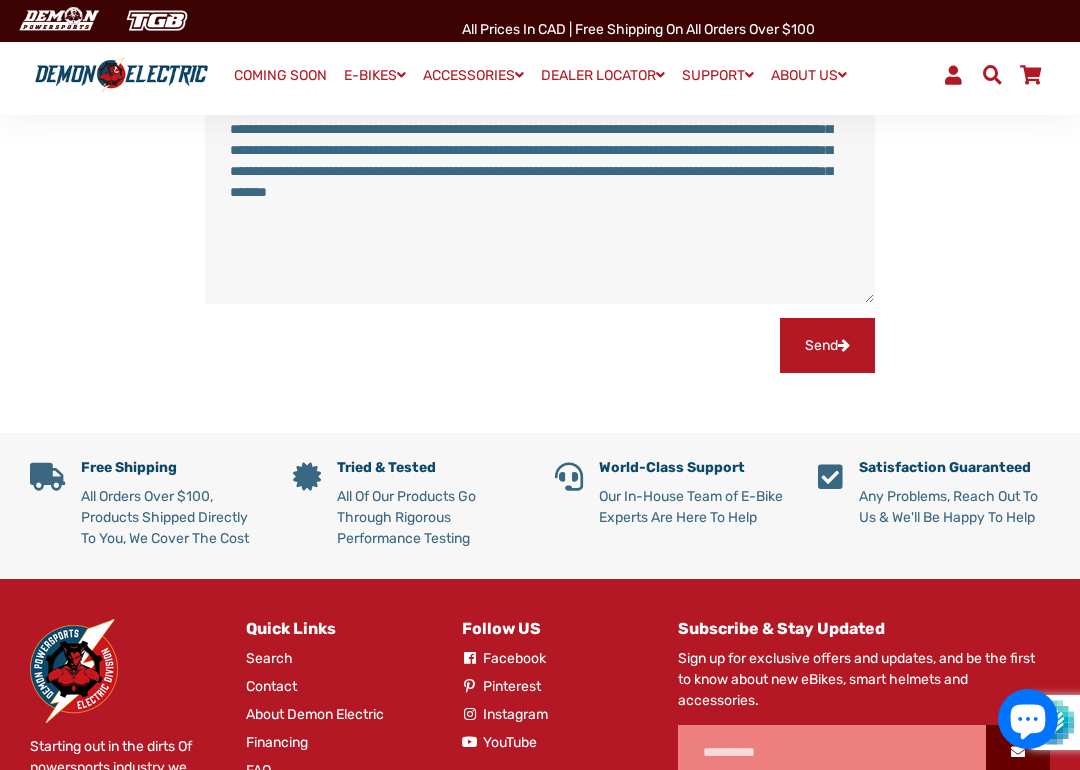 type on "**********" 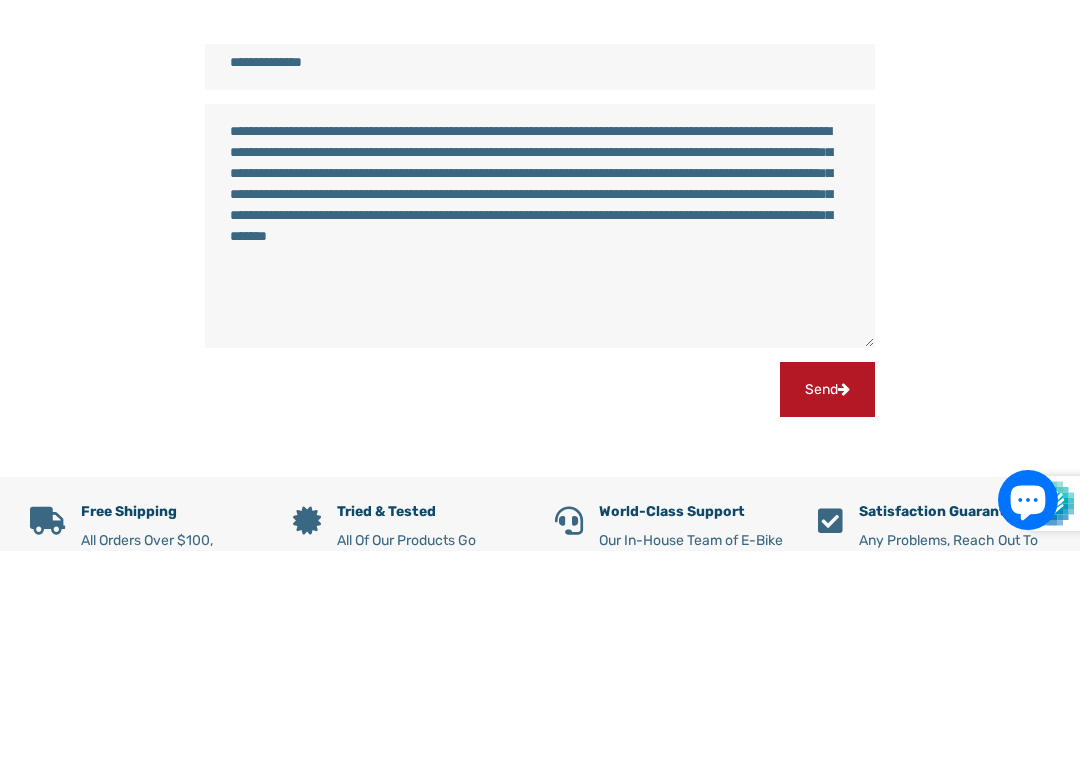 scroll, scrollTop: 390, scrollLeft: 0, axis: vertical 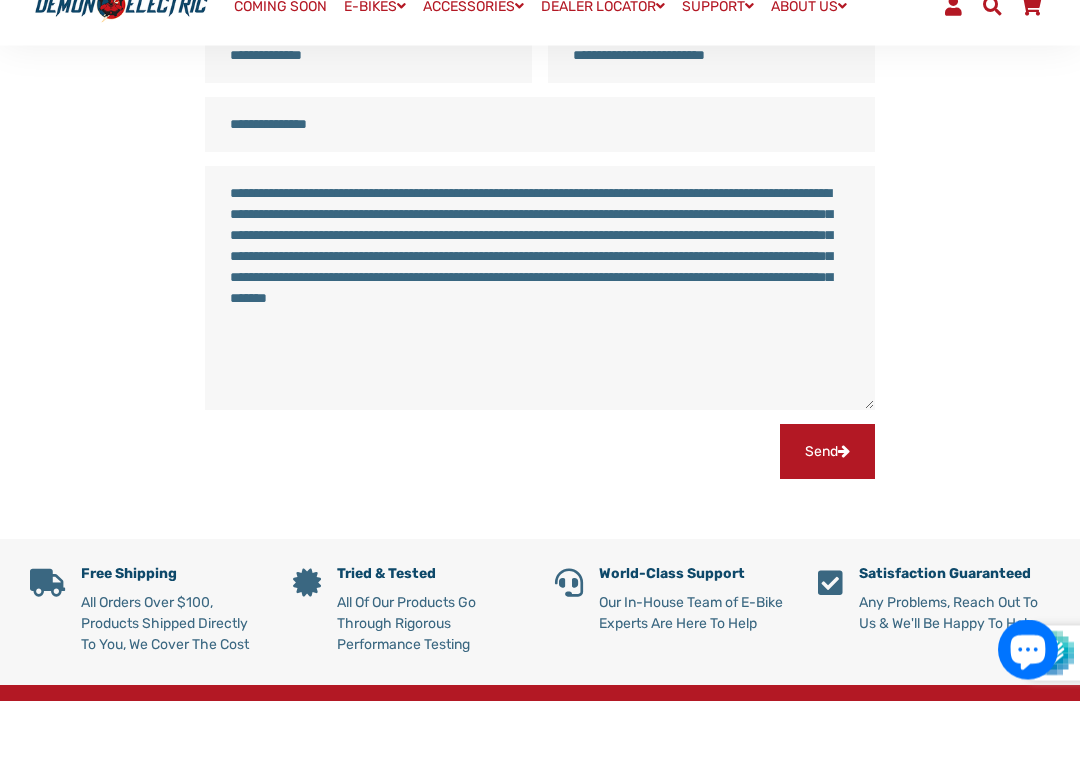 click on "**********" at bounding box center (540, 358) 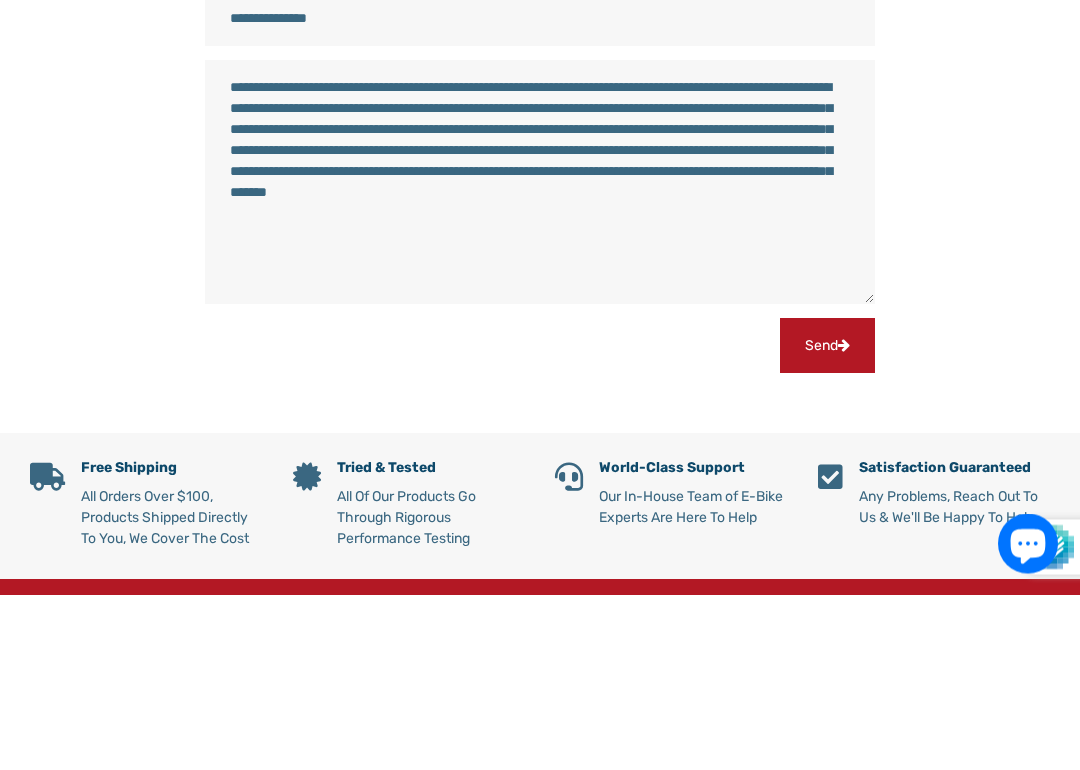 click on "Send" at bounding box center (827, 521) 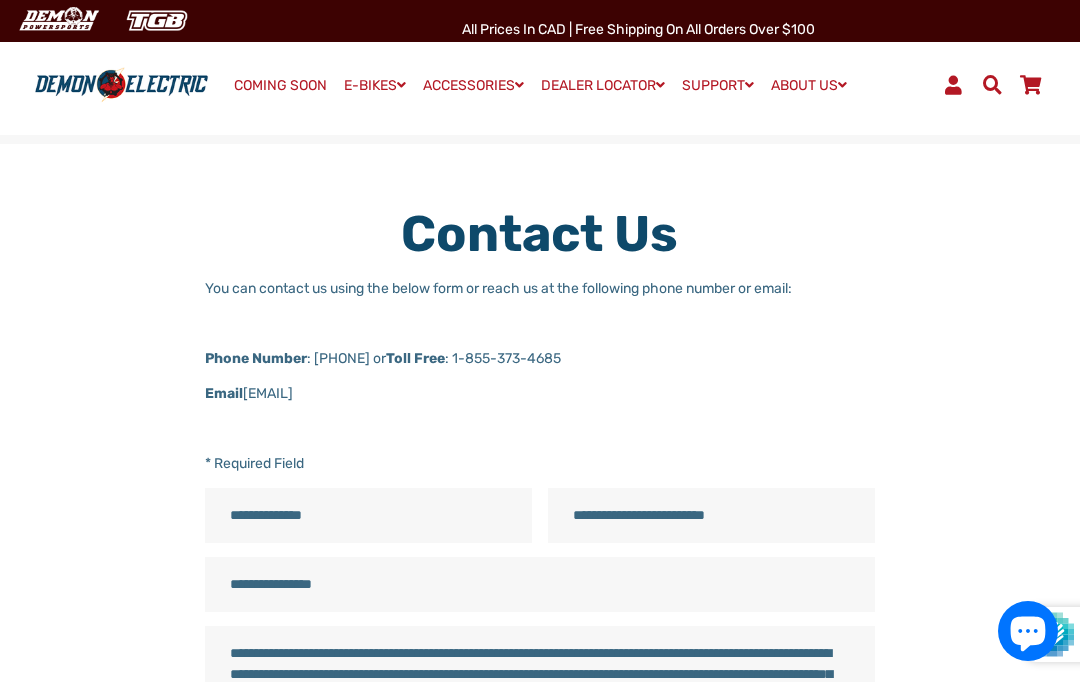 scroll, scrollTop: 66, scrollLeft: 0, axis: vertical 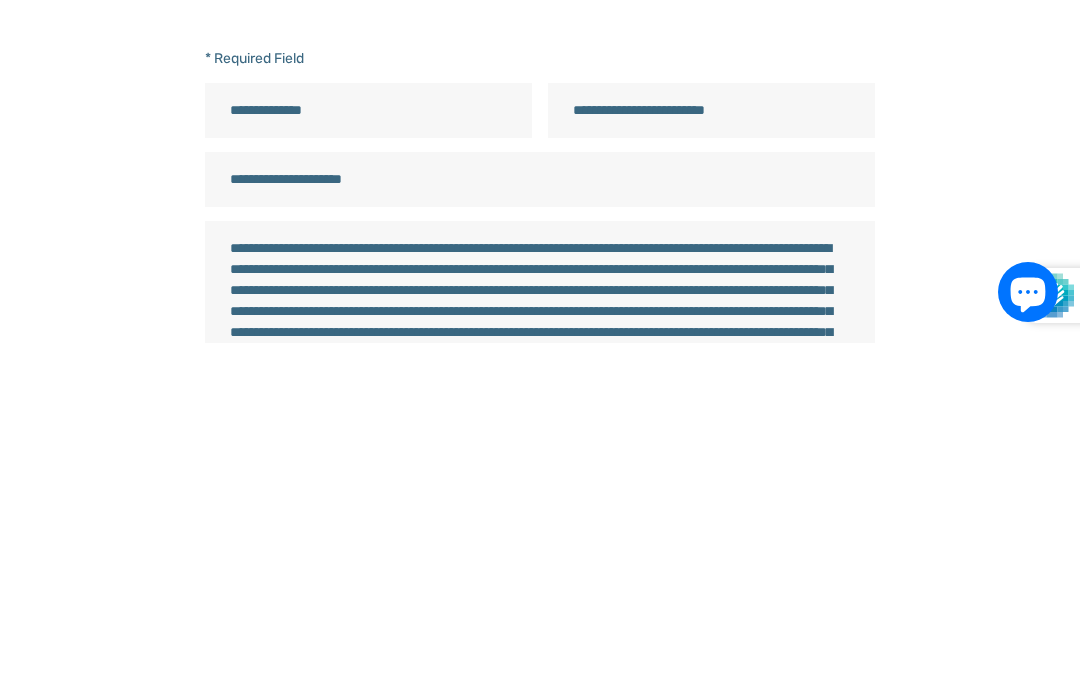 paste on "*" 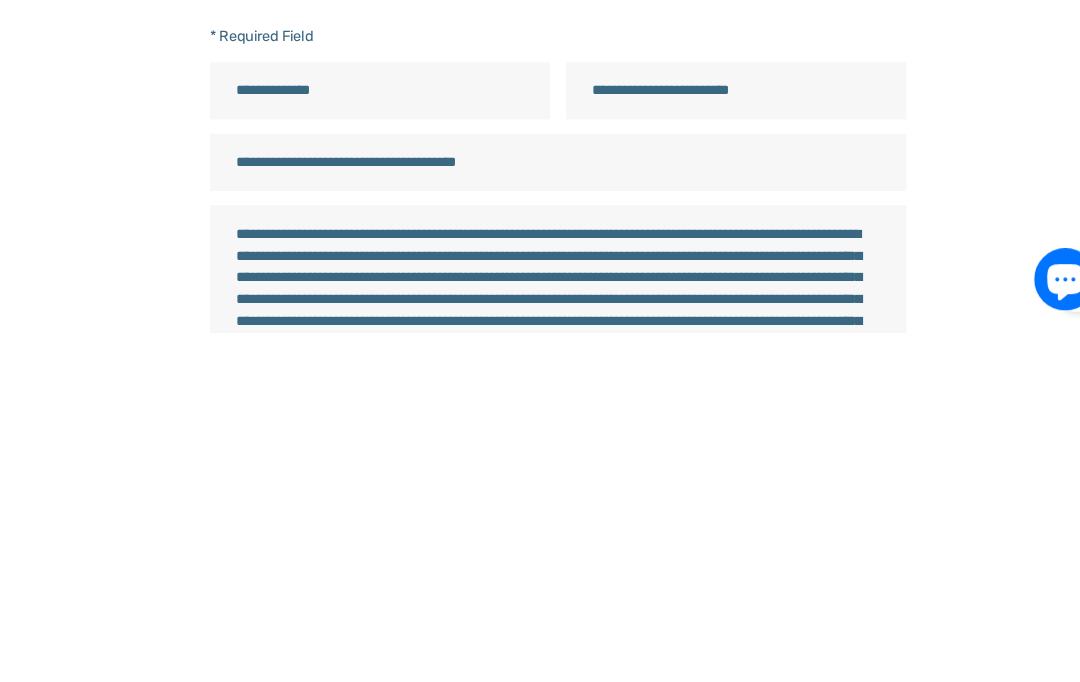 scroll, scrollTop: 164, scrollLeft: 0, axis: vertical 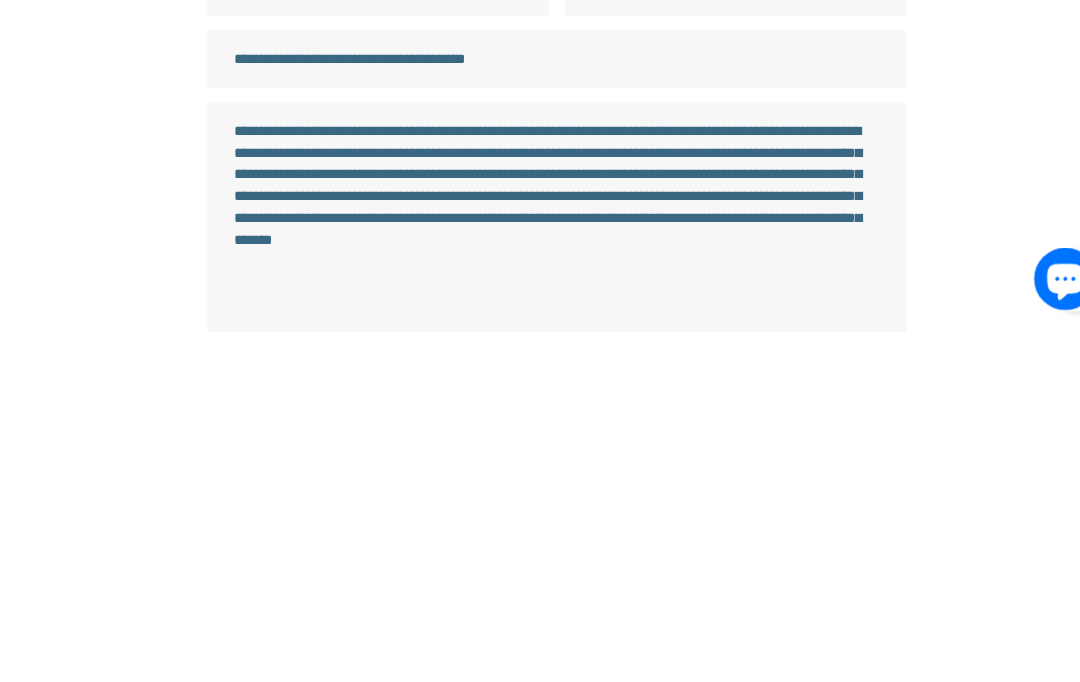 click on "Send" at bounding box center (827, 747) 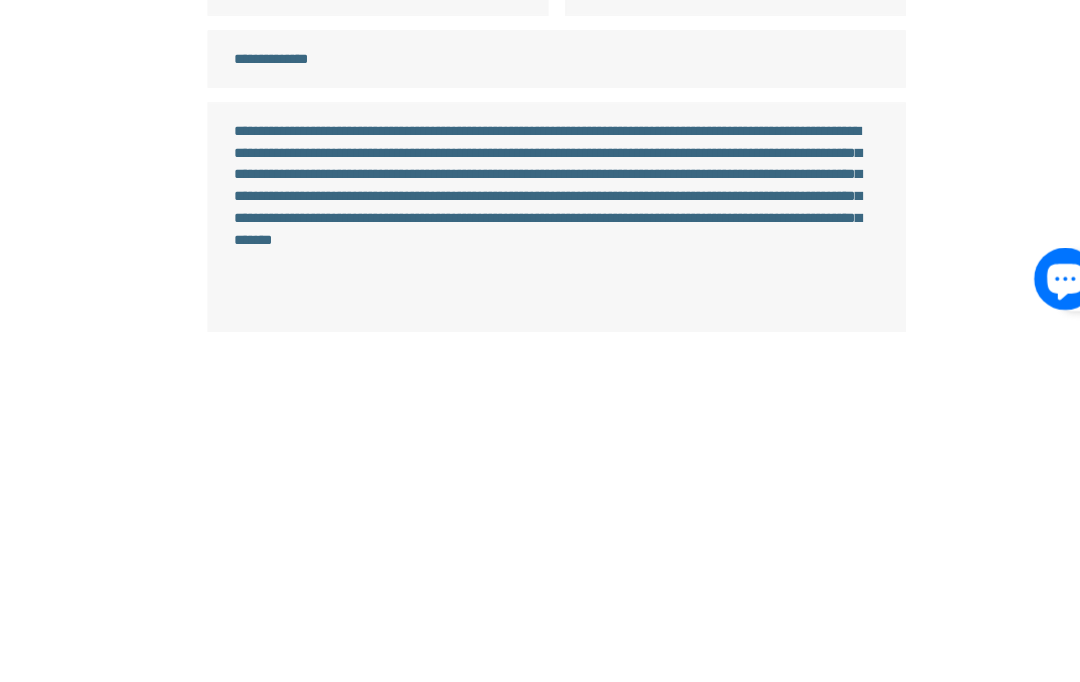 type on "**********" 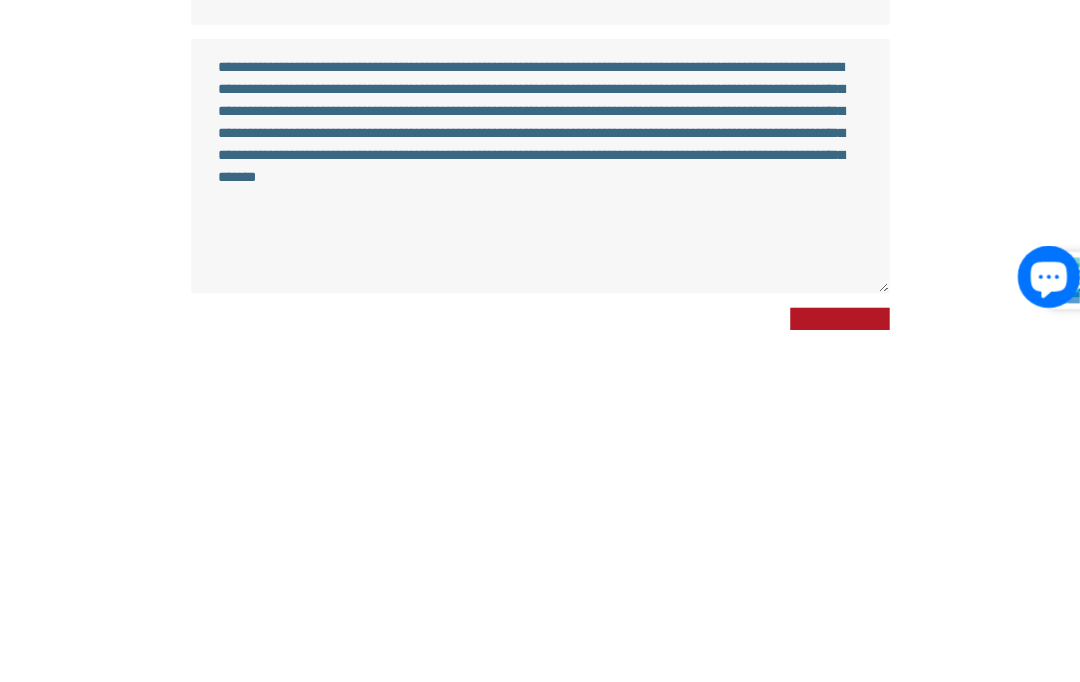 scroll, scrollTop: 561, scrollLeft: 0, axis: vertical 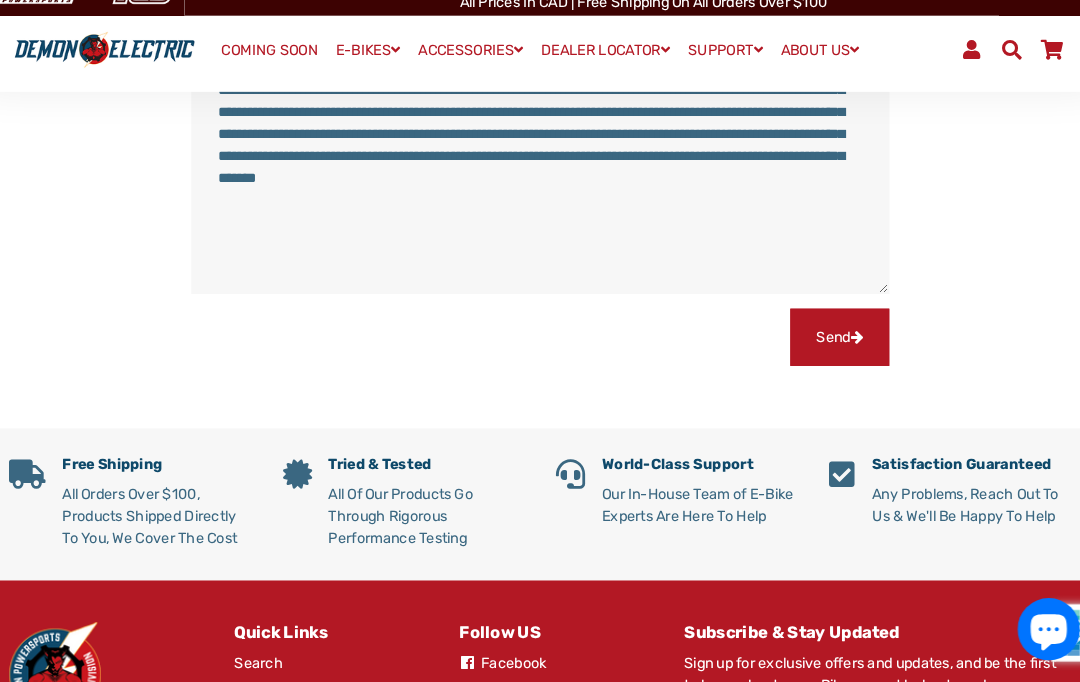 click on "Send" at bounding box center (827, 350) 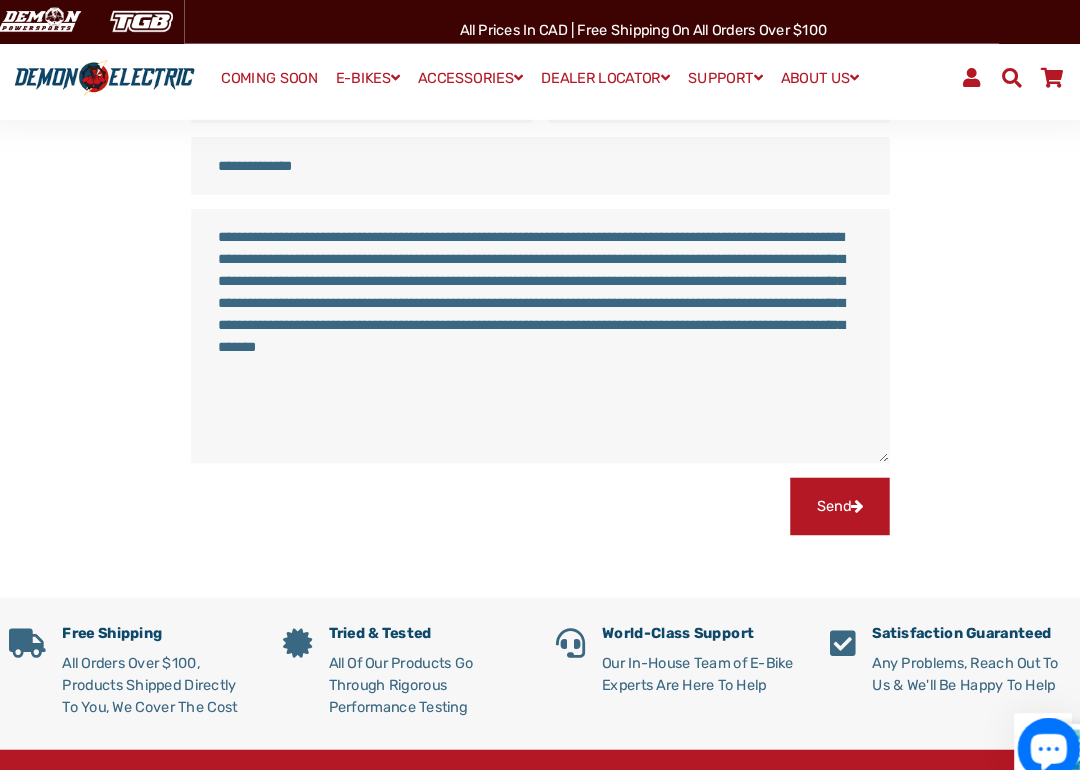 scroll, scrollTop: 466, scrollLeft: 0, axis: vertical 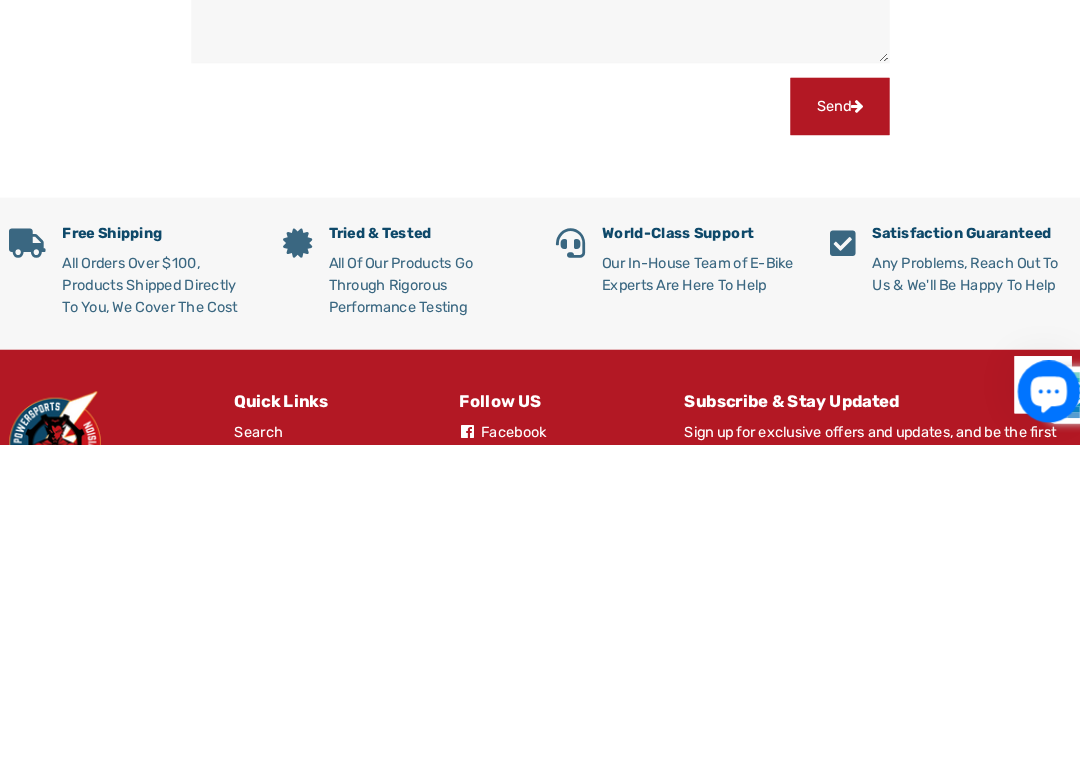 click on "Send" at bounding box center (827, 445) 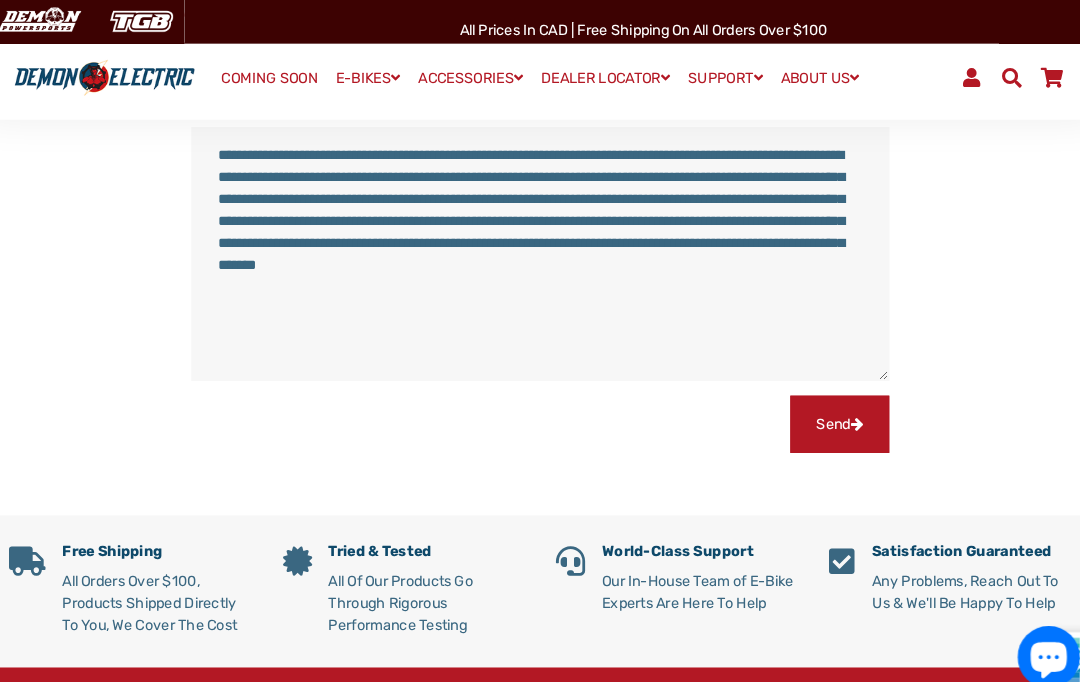 scroll, scrollTop: 500, scrollLeft: 0, axis: vertical 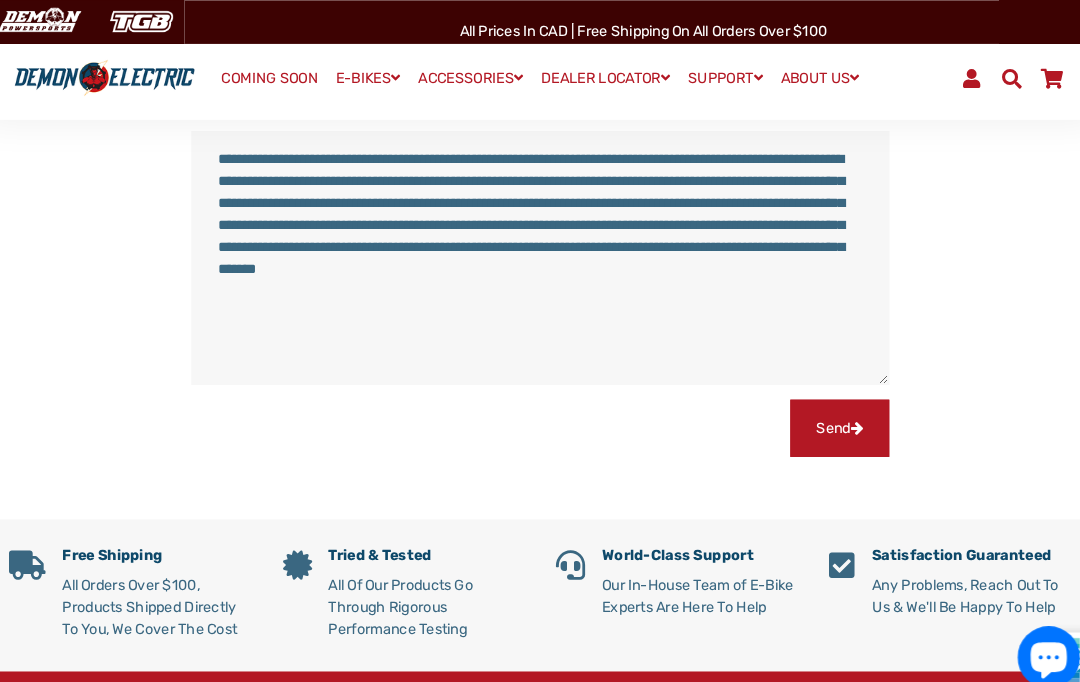 click on "Send" at bounding box center (827, 411) 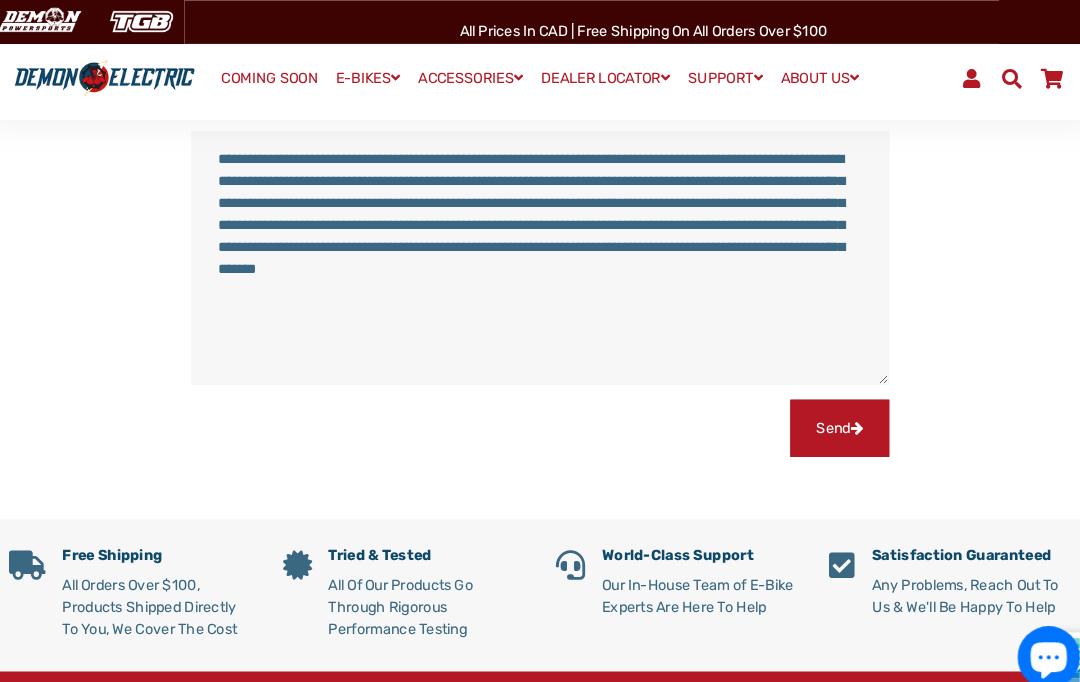 scroll, scrollTop: 500, scrollLeft: 0, axis: vertical 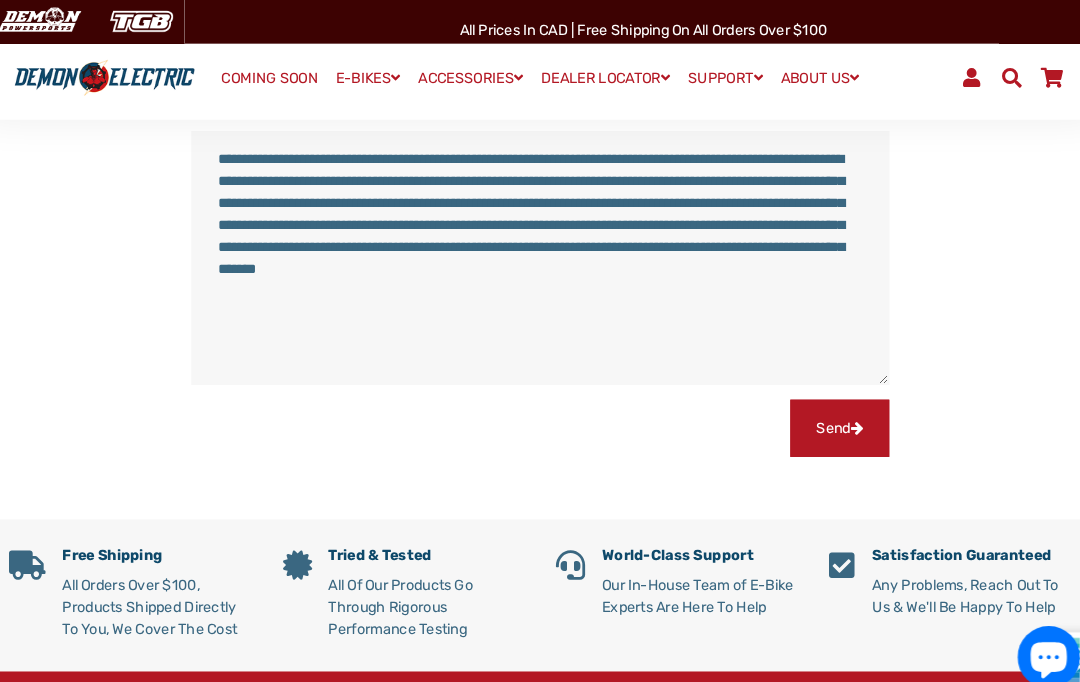 click at bounding box center (121, 75) 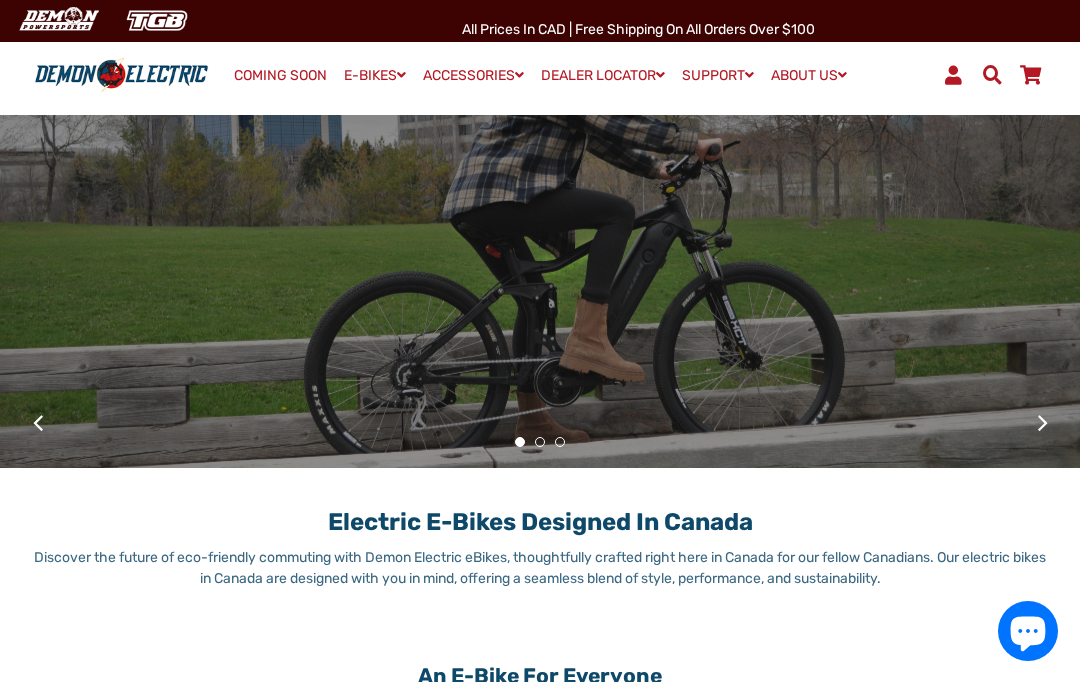 scroll, scrollTop: 226, scrollLeft: 0, axis: vertical 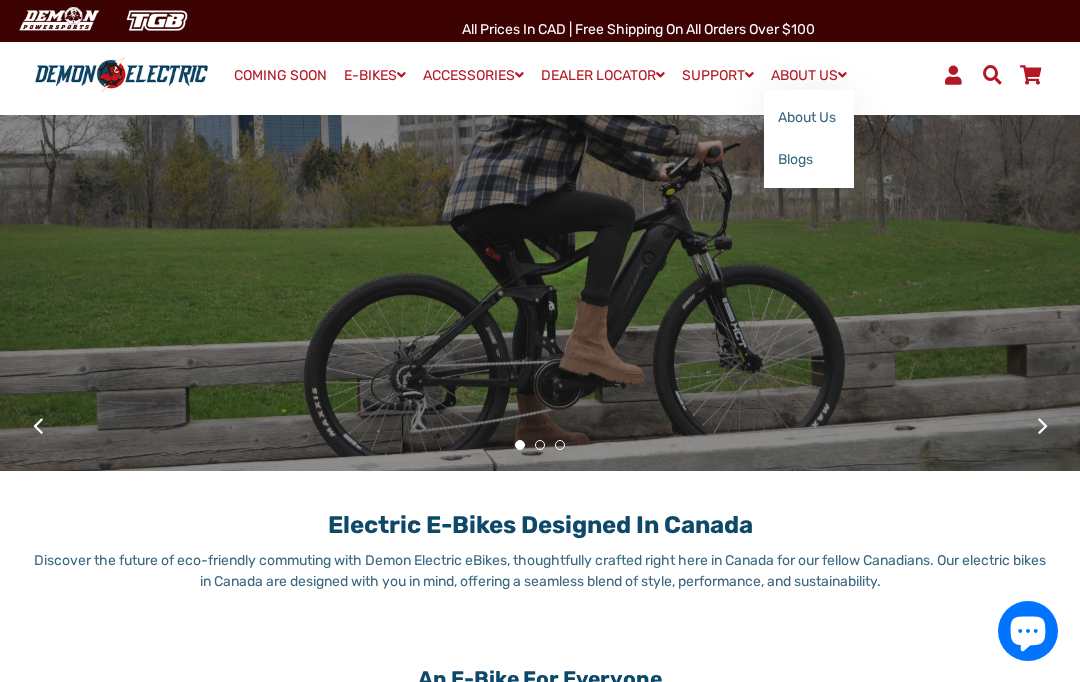 click on "About Us" at bounding box center [809, 118] 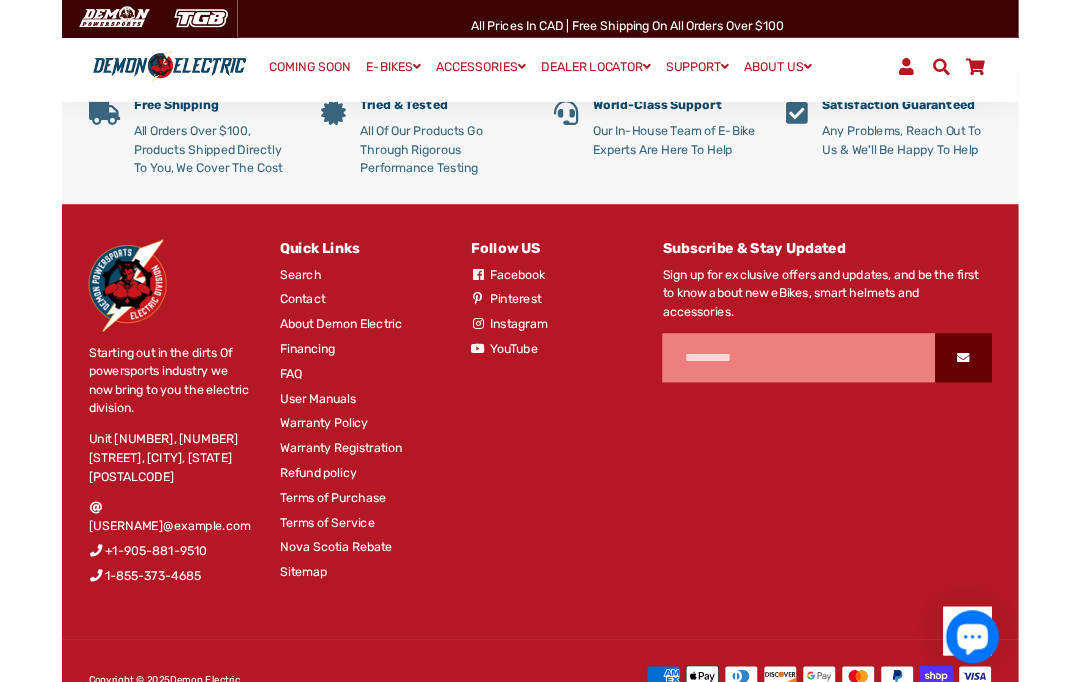scroll, scrollTop: 997, scrollLeft: 0, axis: vertical 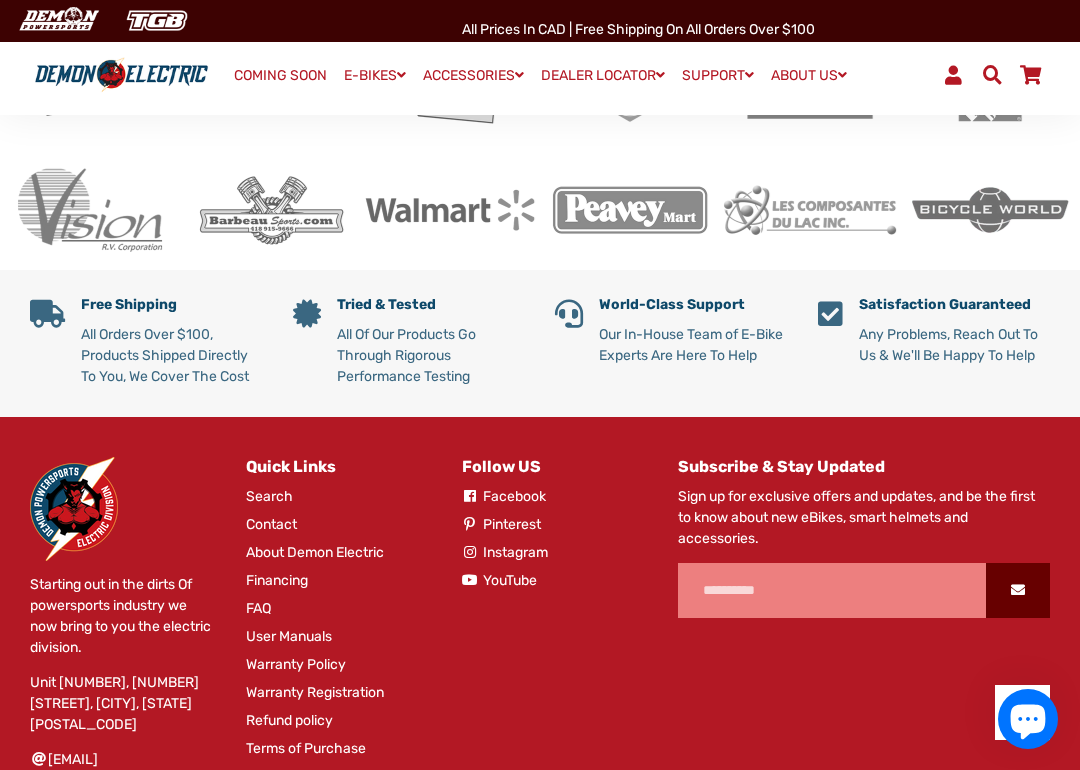 click on "Contact" at bounding box center (271, 524) 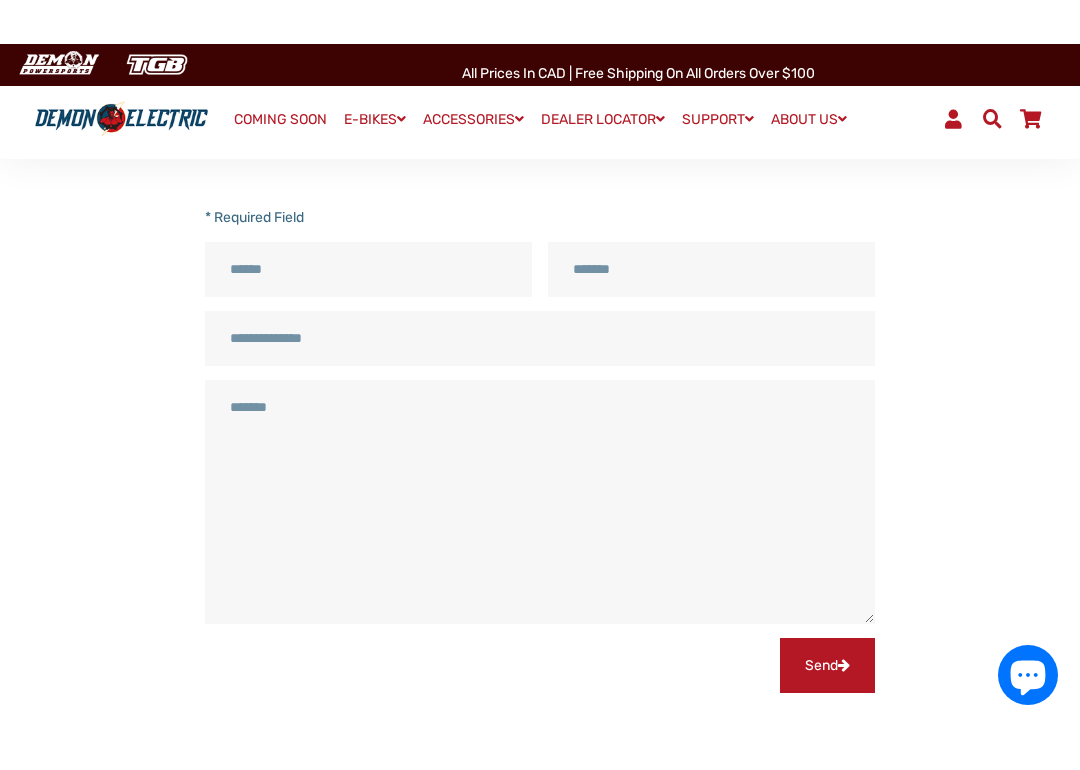scroll, scrollTop: 292, scrollLeft: 0, axis: vertical 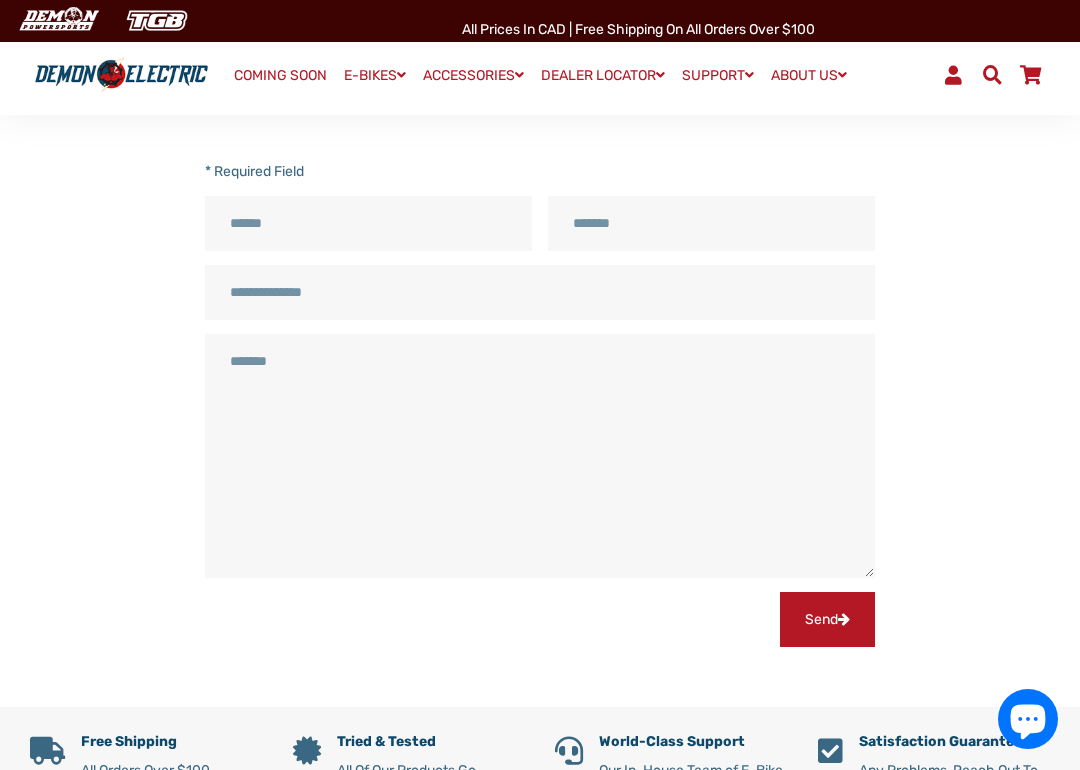 click on "Send" at bounding box center (827, 619) 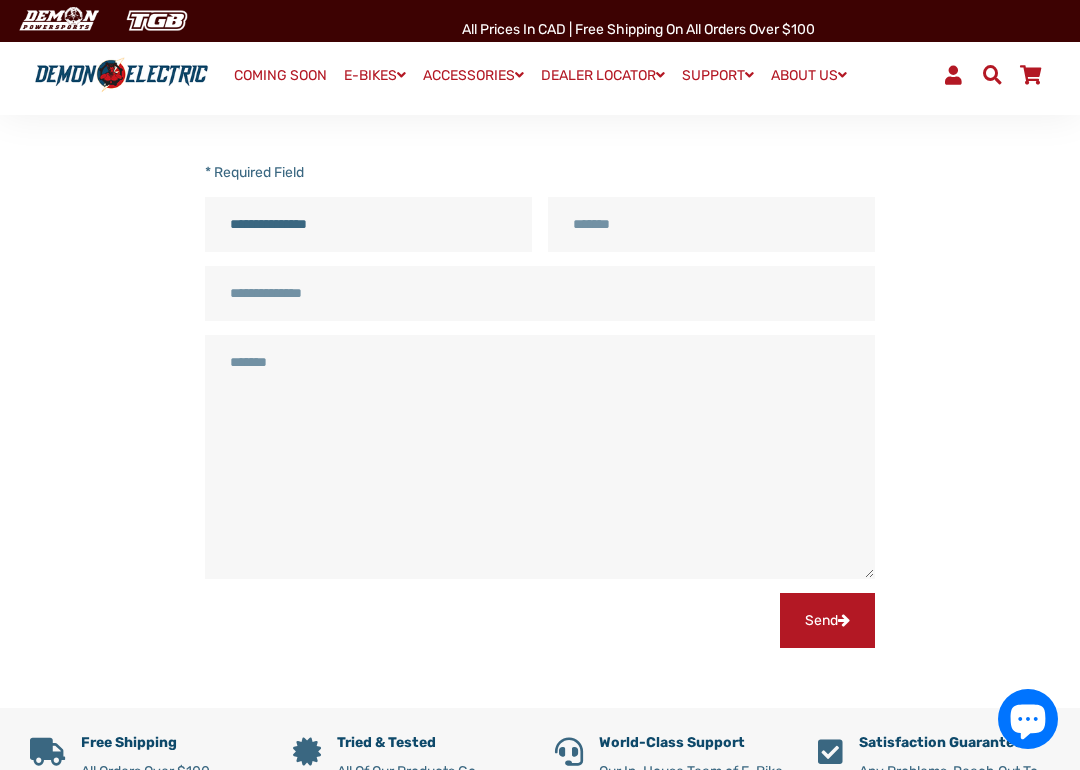 type on "**********" 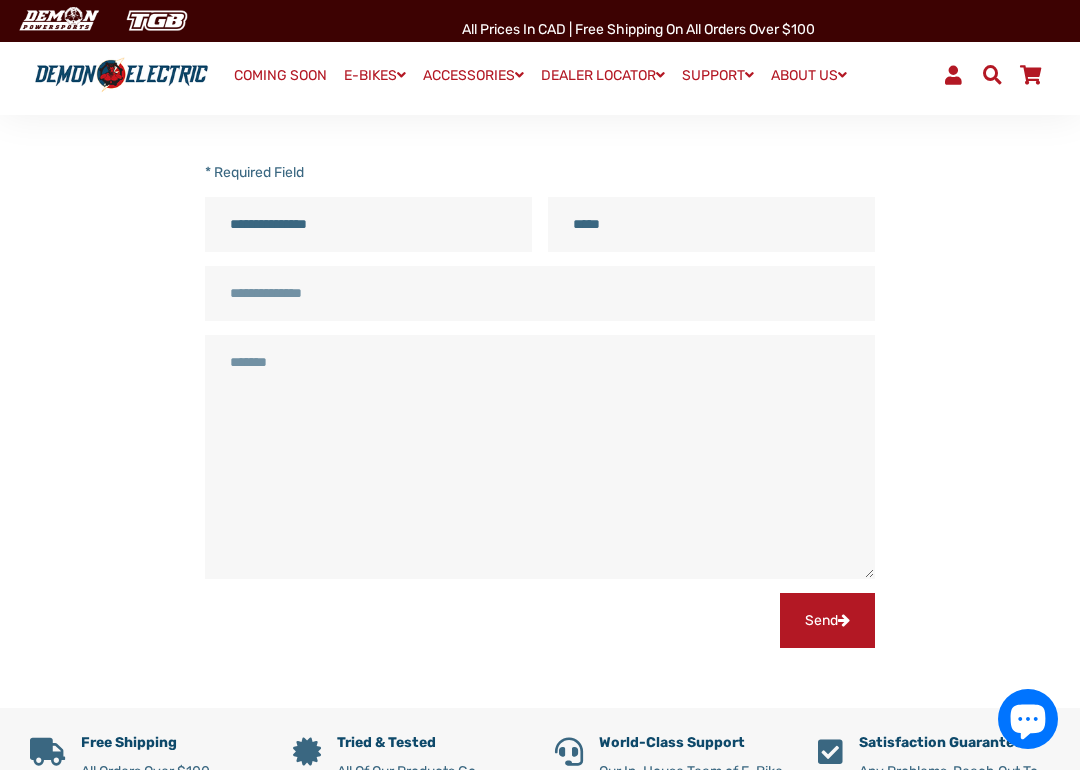 type on "******" 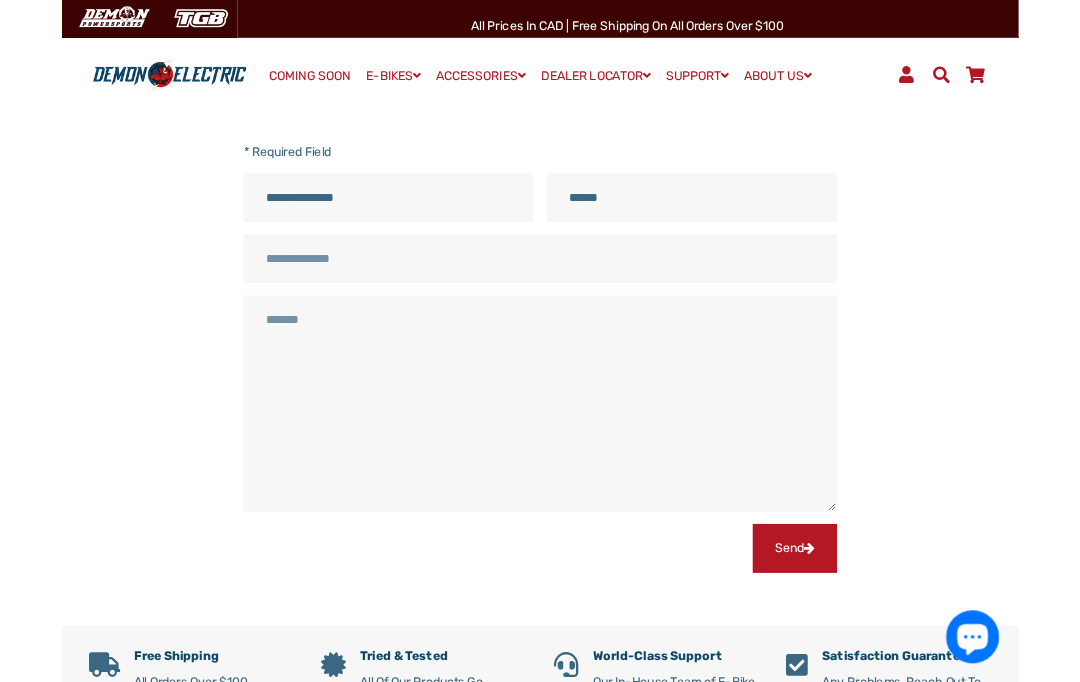 scroll, scrollTop: 0, scrollLeft: 0, axis: both 